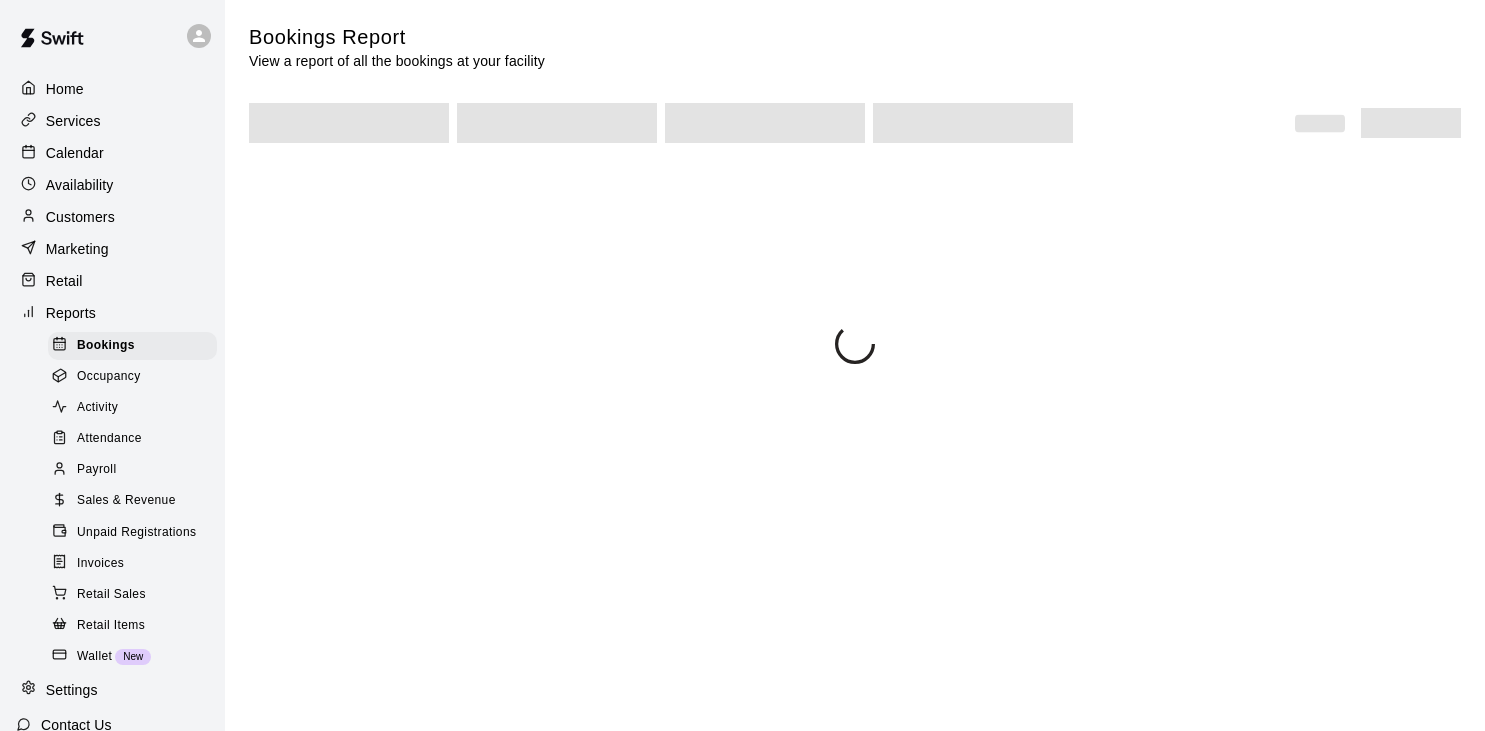 scroll, scrollTop: 0, scrollLeft: 0, axis: both 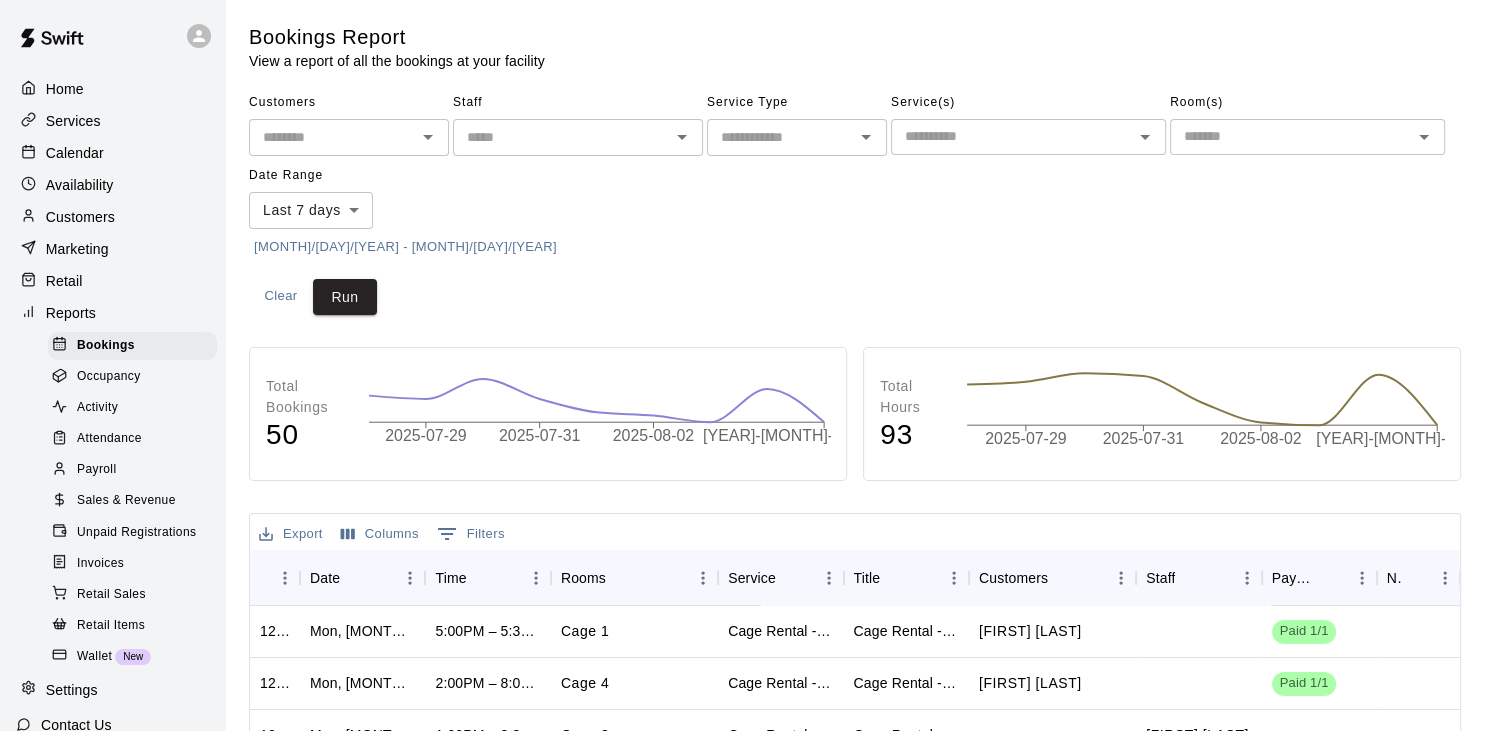 click on "Calendar" at bounding box center [75, 153] 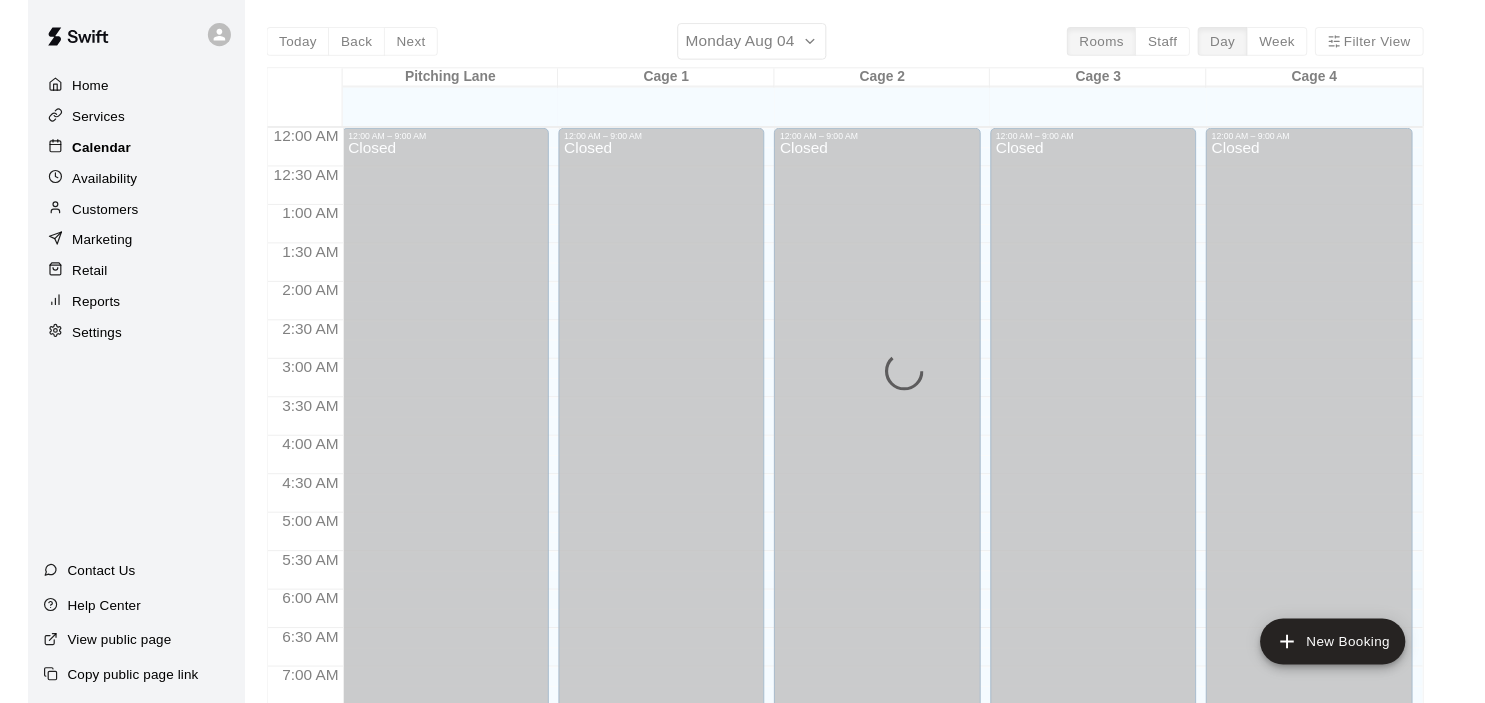 scroll, scrollTop: 1237, scrollLeft: 0, axis: vertical 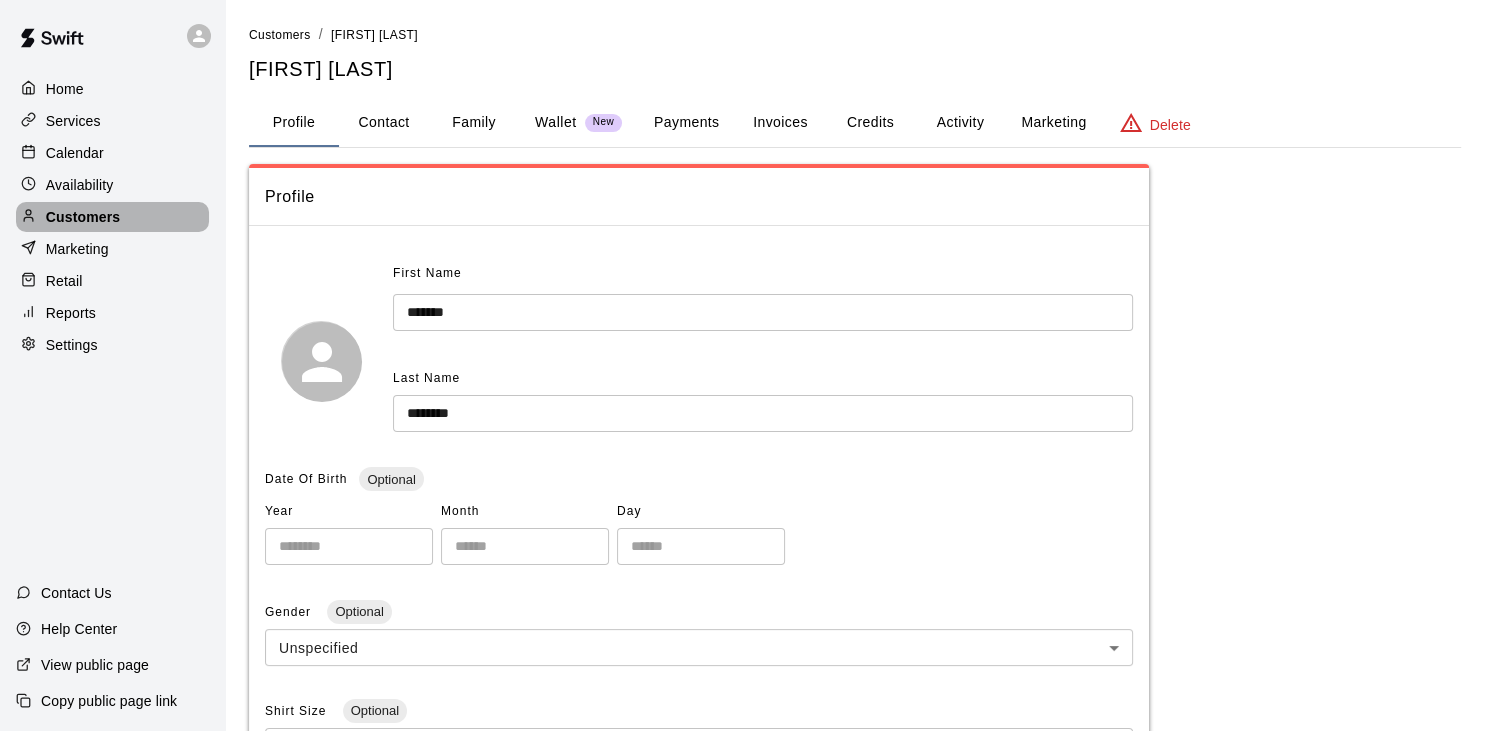 click on "Customers" at bounding box center (83, 217) 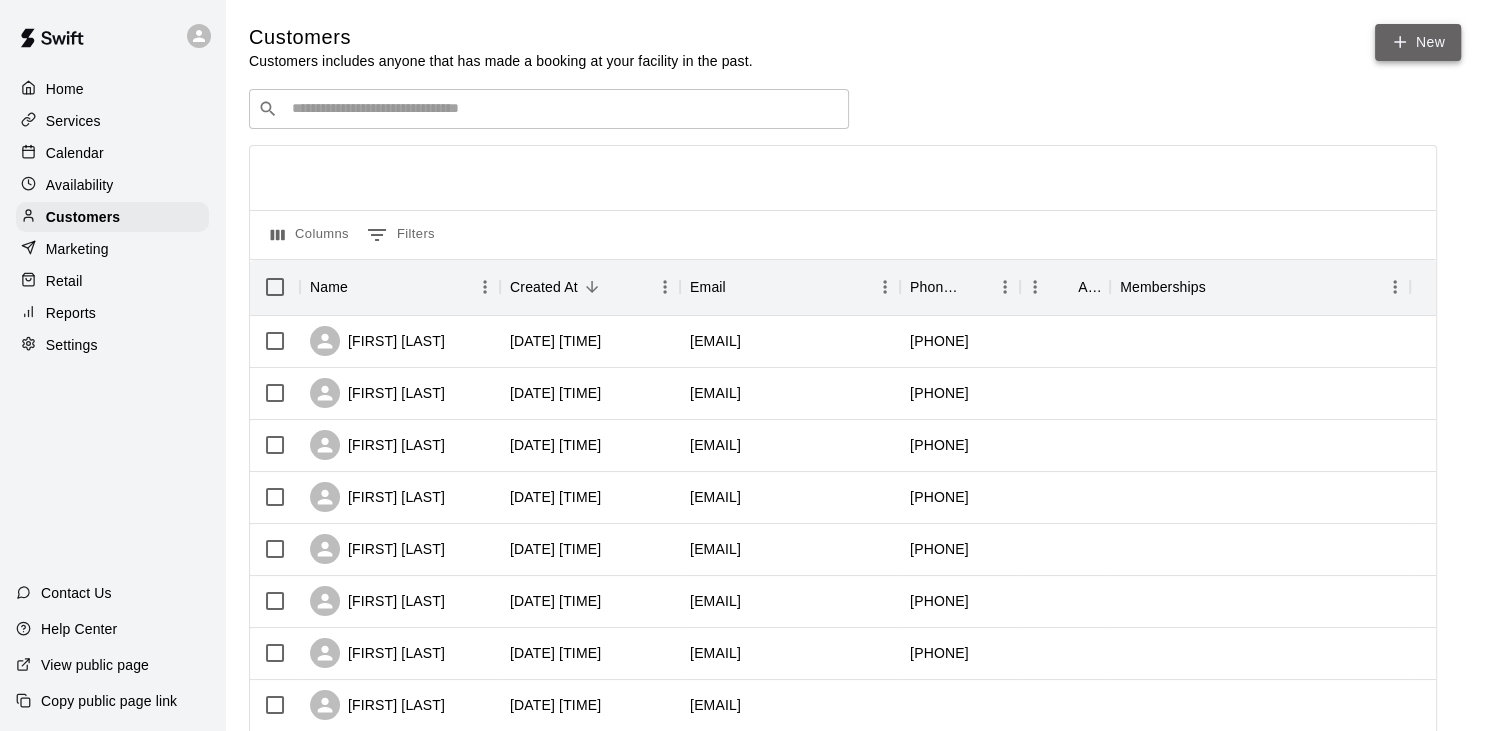 click 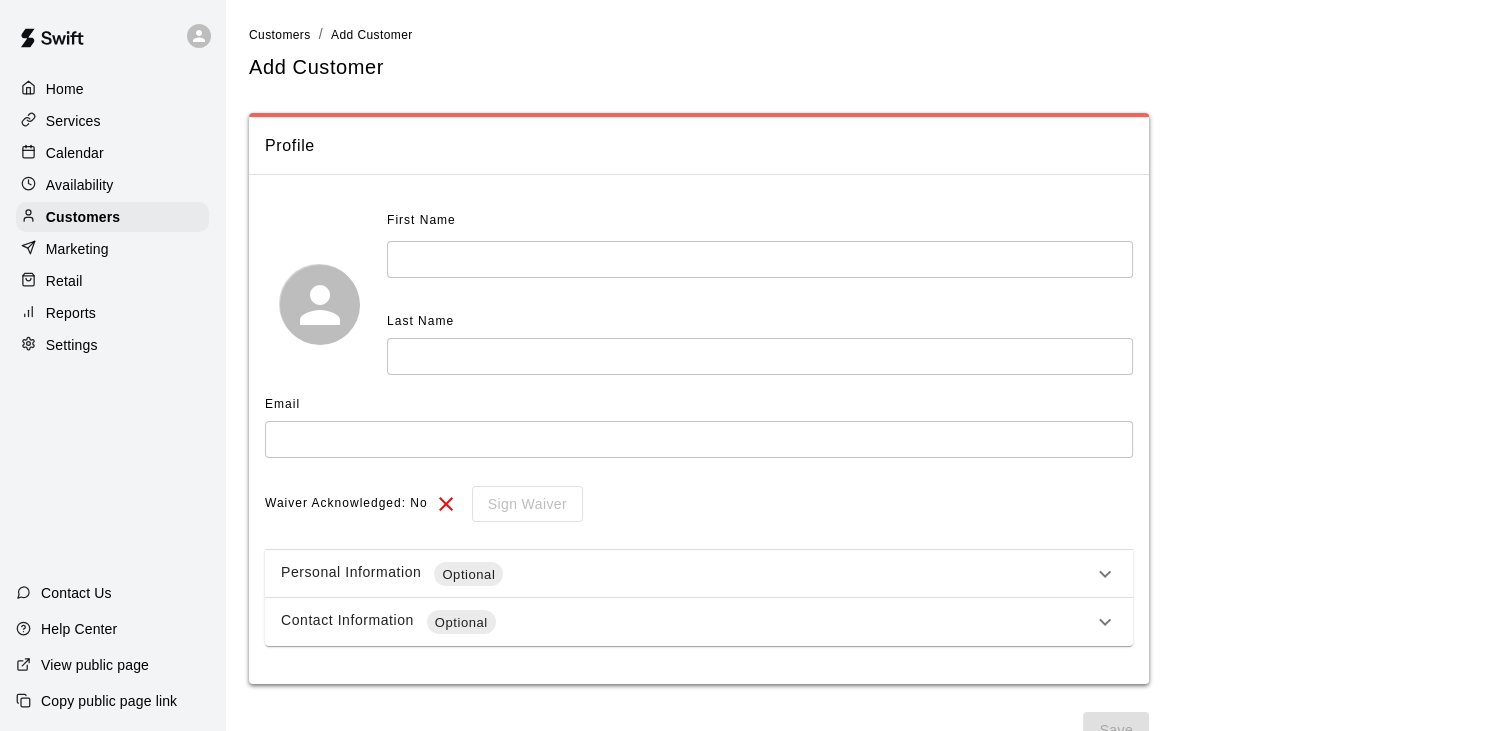 click at bounding box center [760, 259] 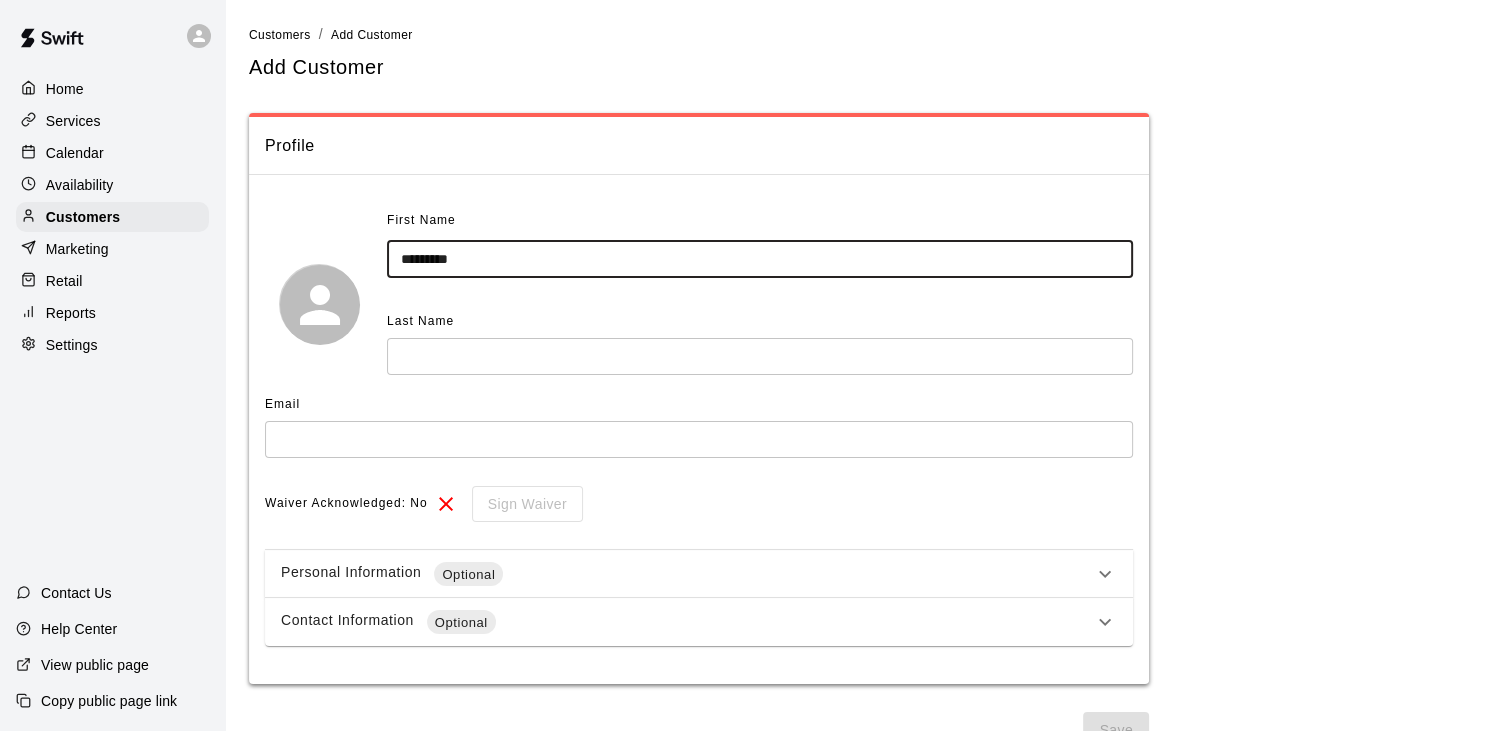 type on "*********" 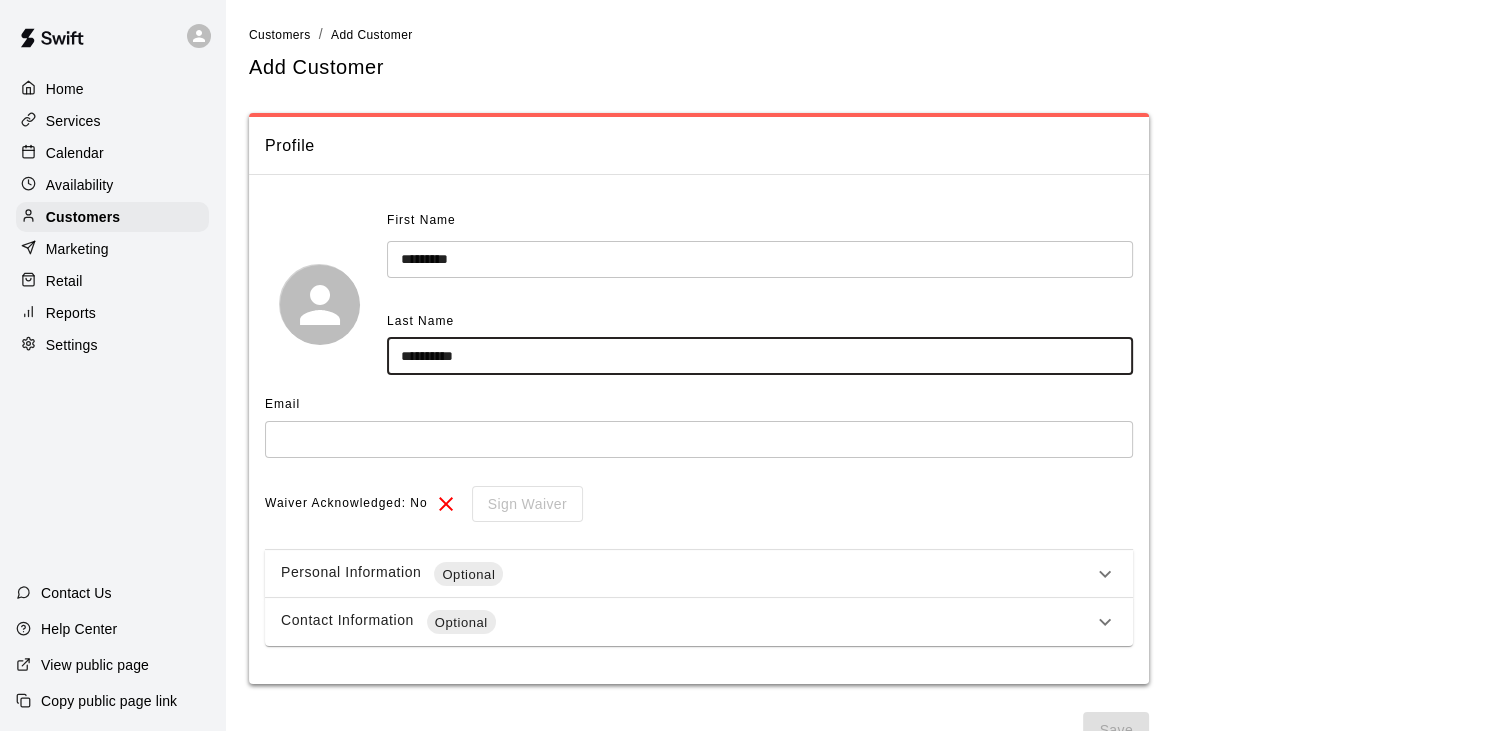 type on "**********" 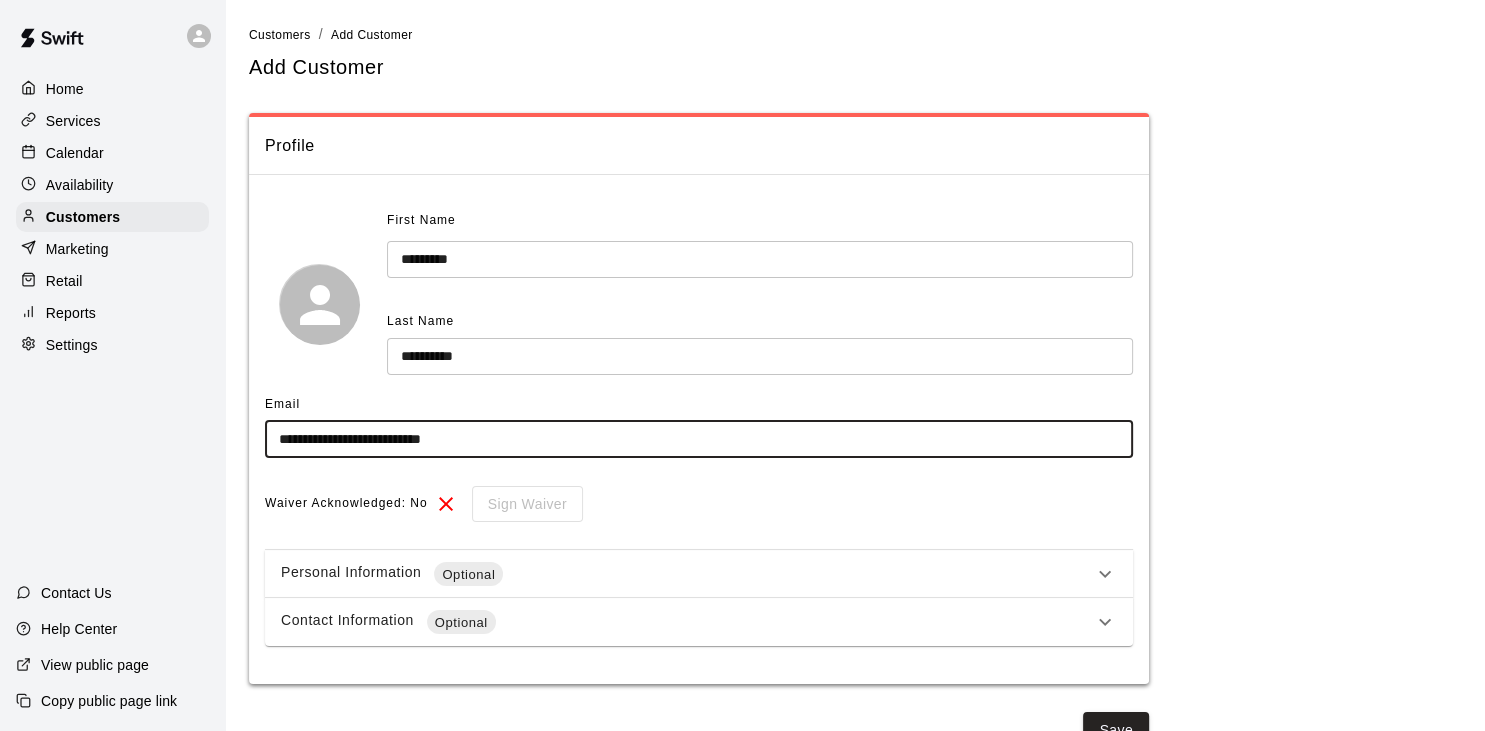 type on "**********" 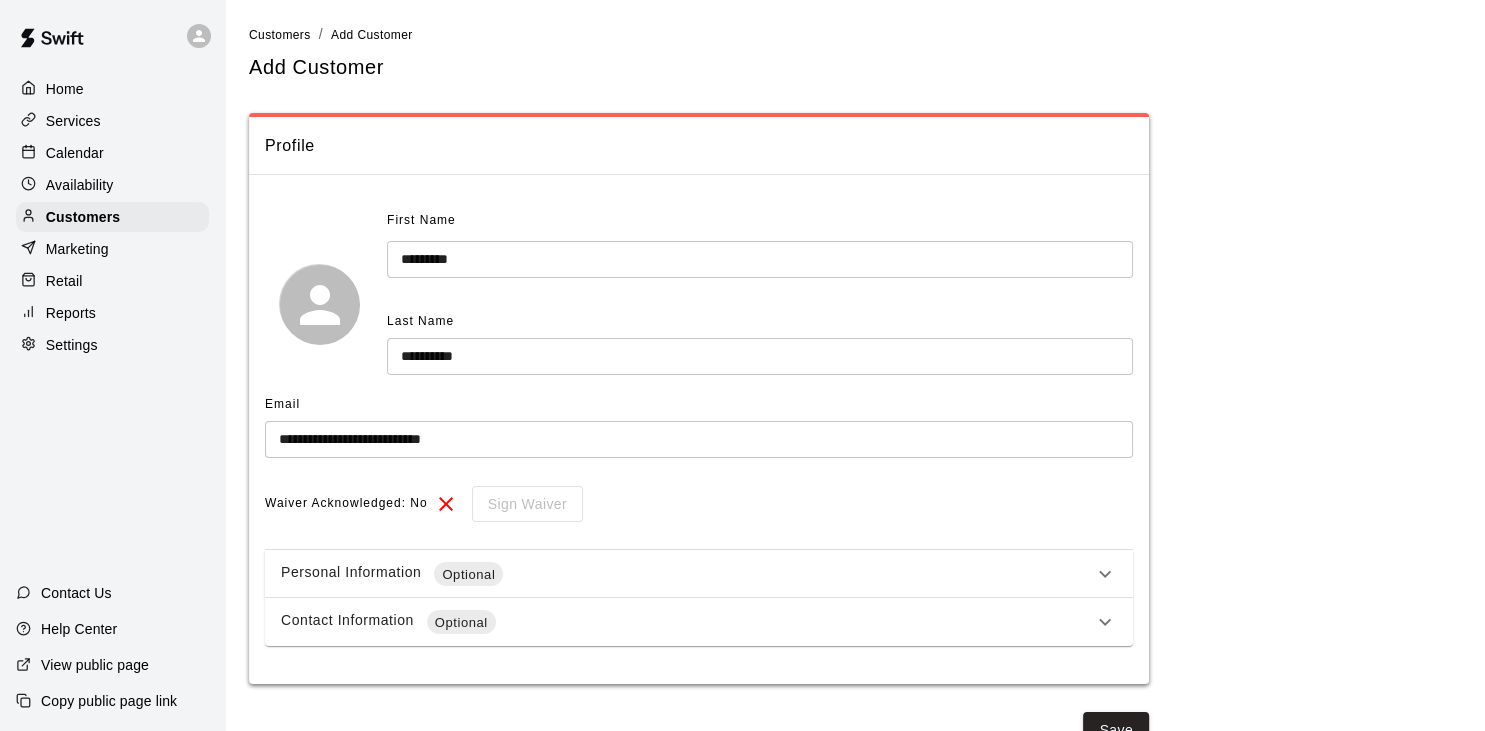 click on "**********" at bounding box center [855, 399] 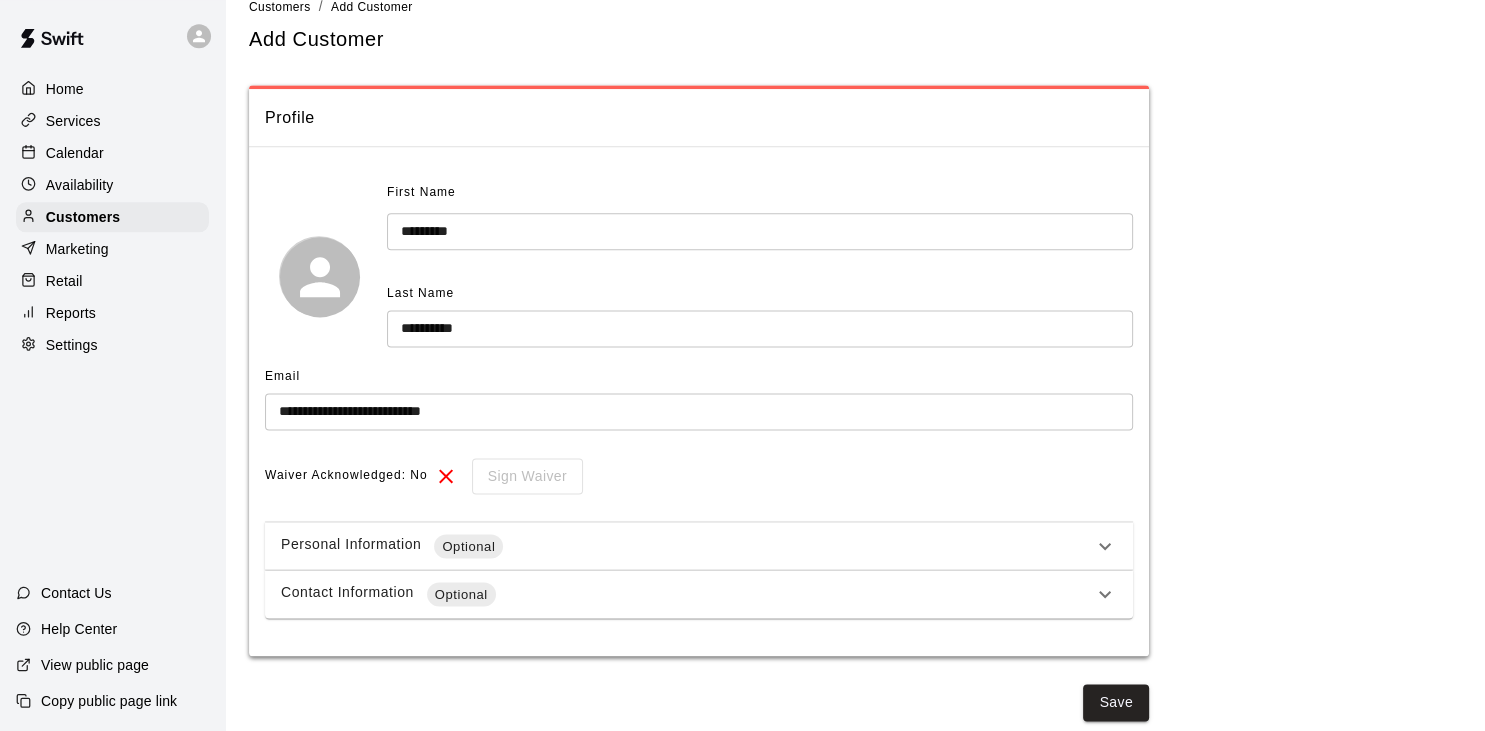 scroll, scrollTop: 32, scrollLeft: 0, axis: vertical 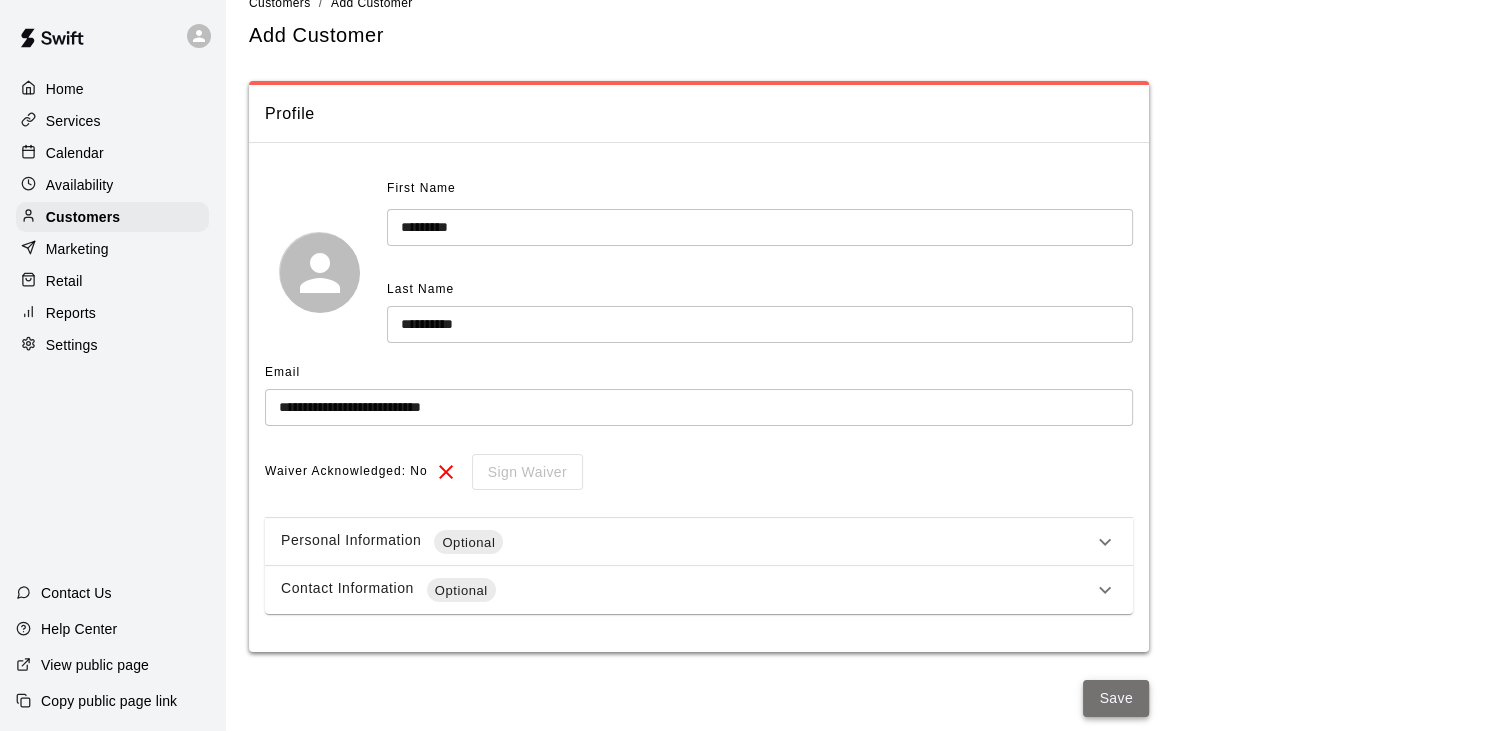 click on "Save" at bounding box center [1116, 698] 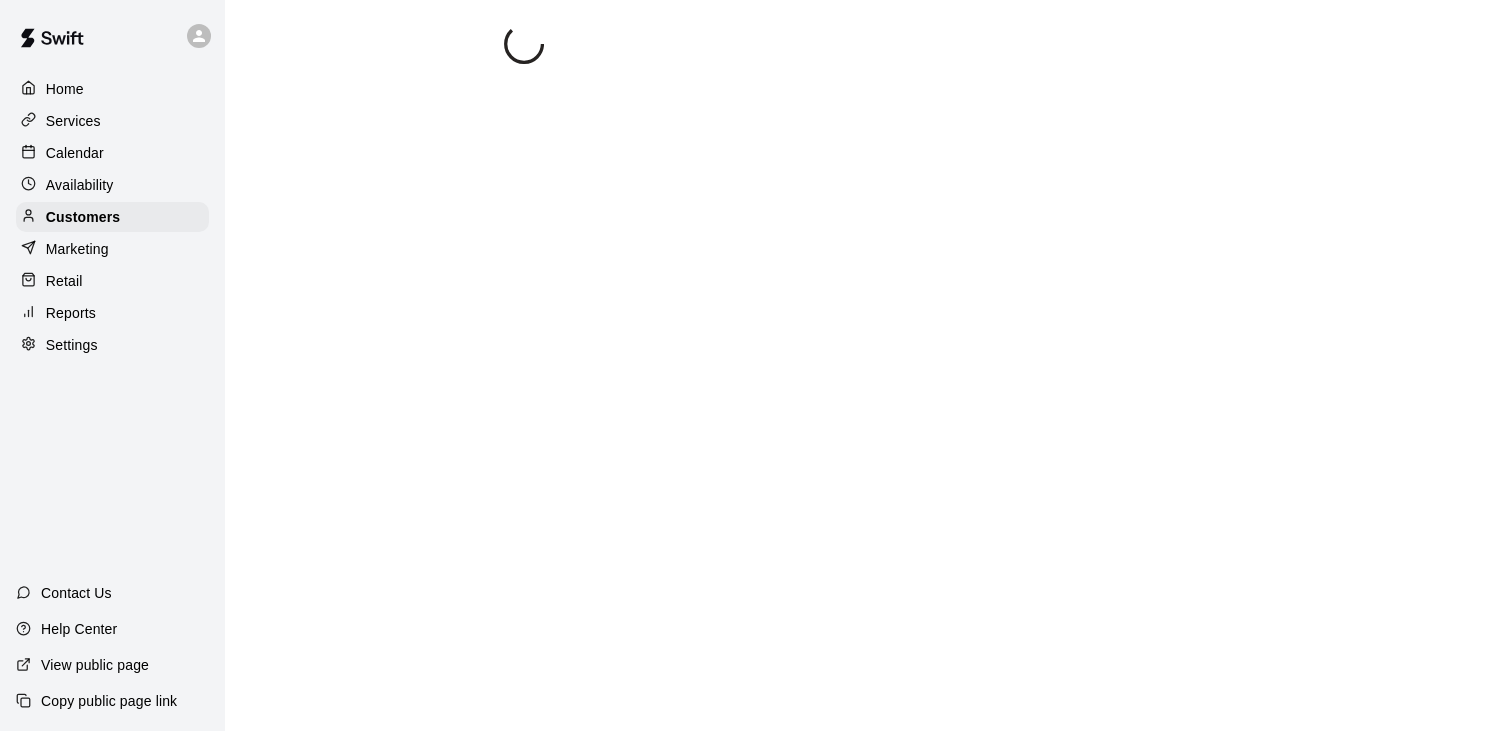 scroll, scrollTop: 0, scrollLeft: 0, axis: both 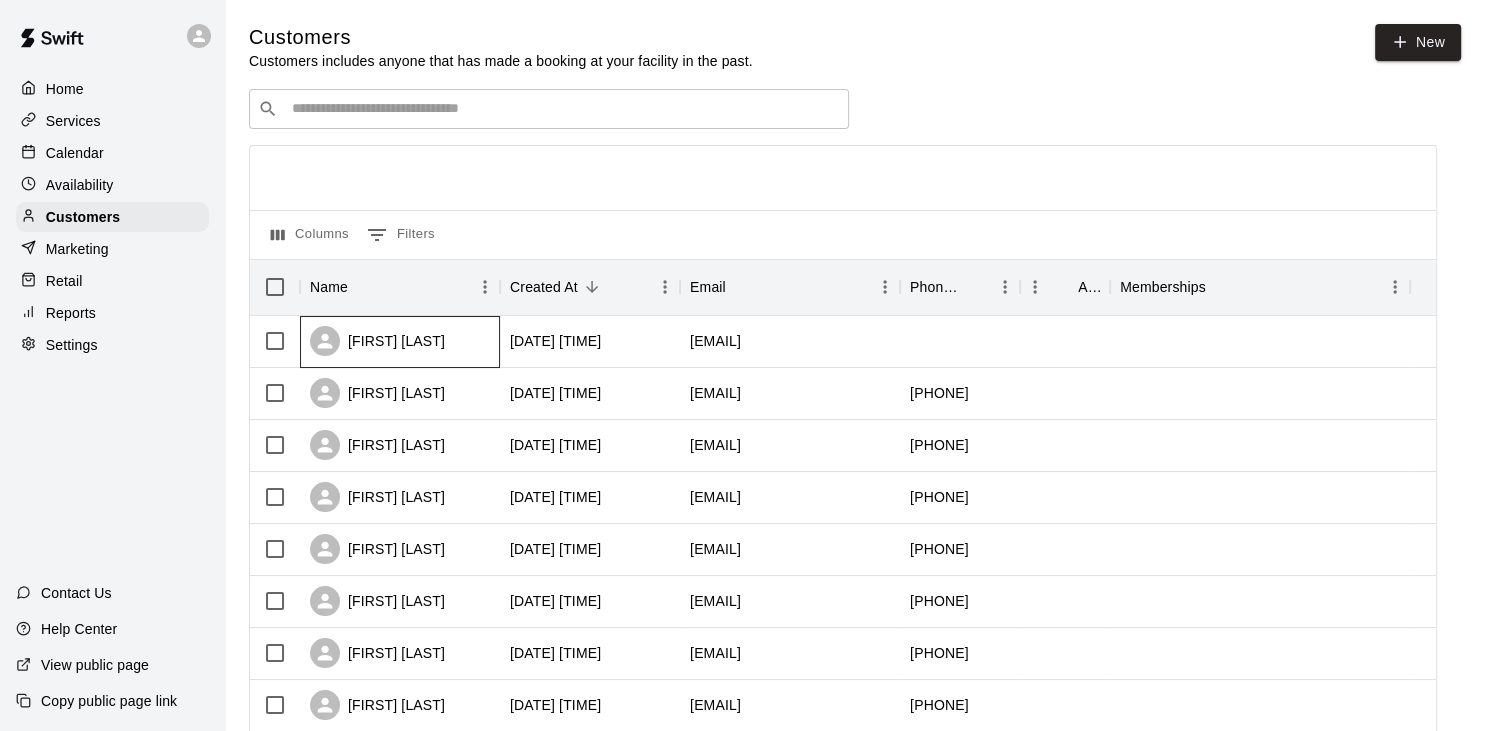 click on "[FIRST] [LAST]" at bounding box center [377, 341] 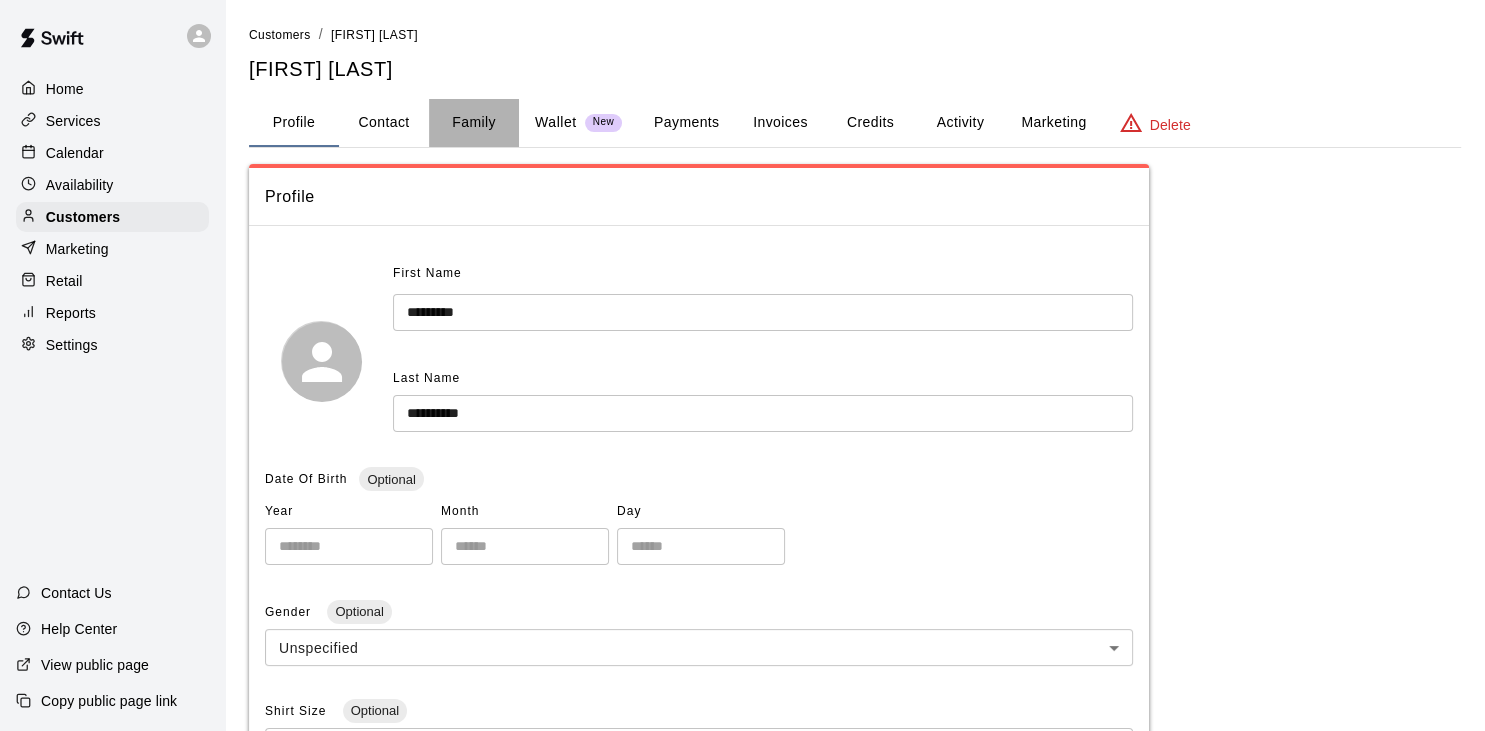 click on "Family" at bounding box center (474, 123) 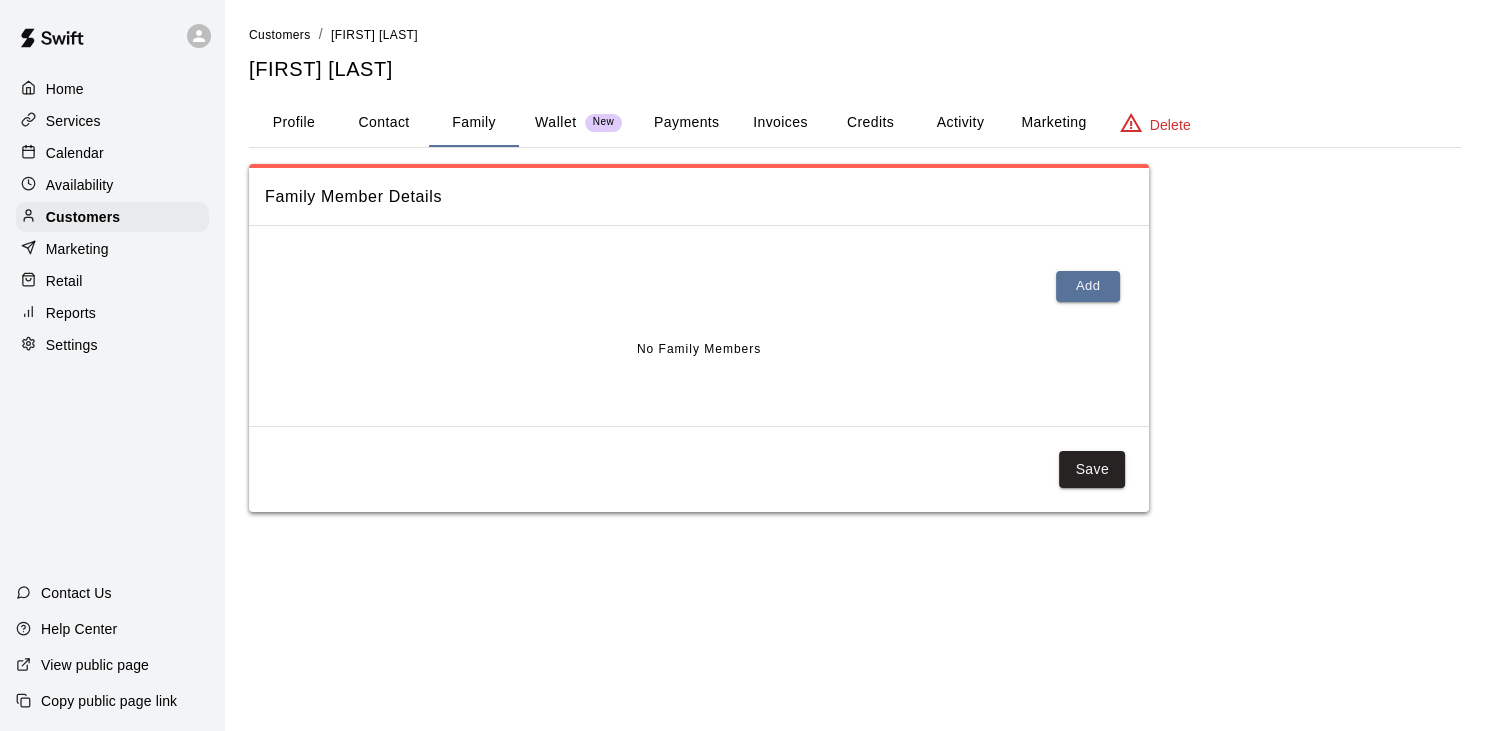 click at bounding box center (668, 265) 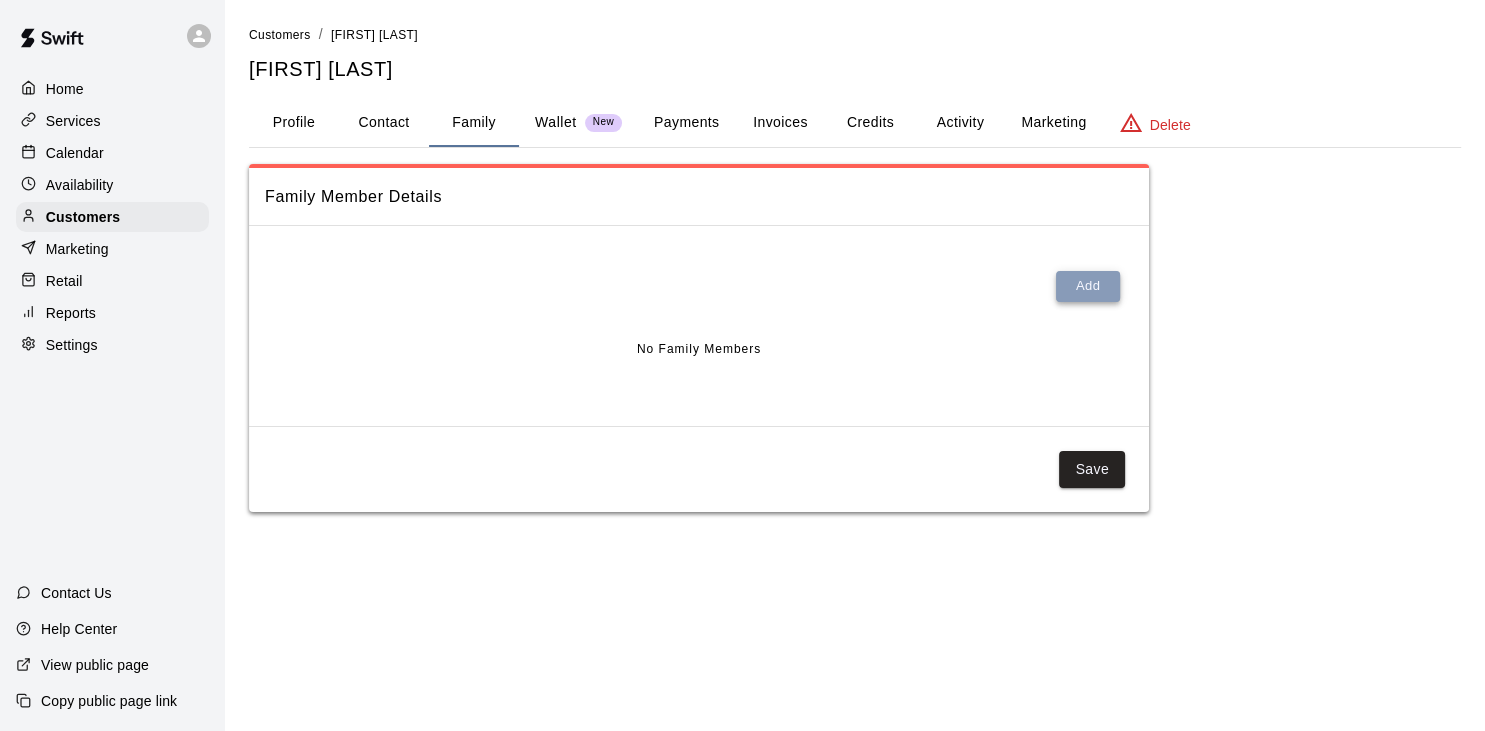 click on "Add" at bounding box center (1088, 286) 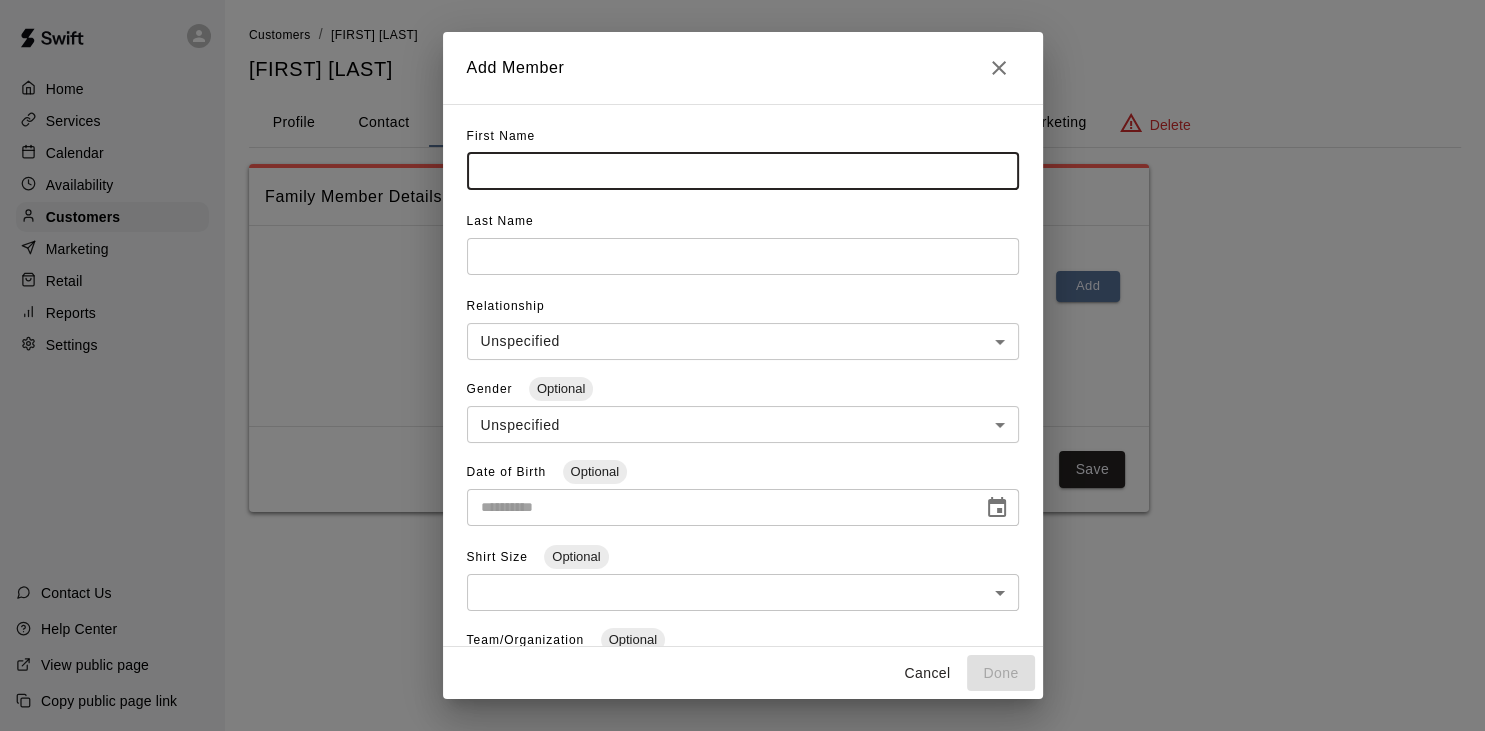 click at bounding box center [743, 171] 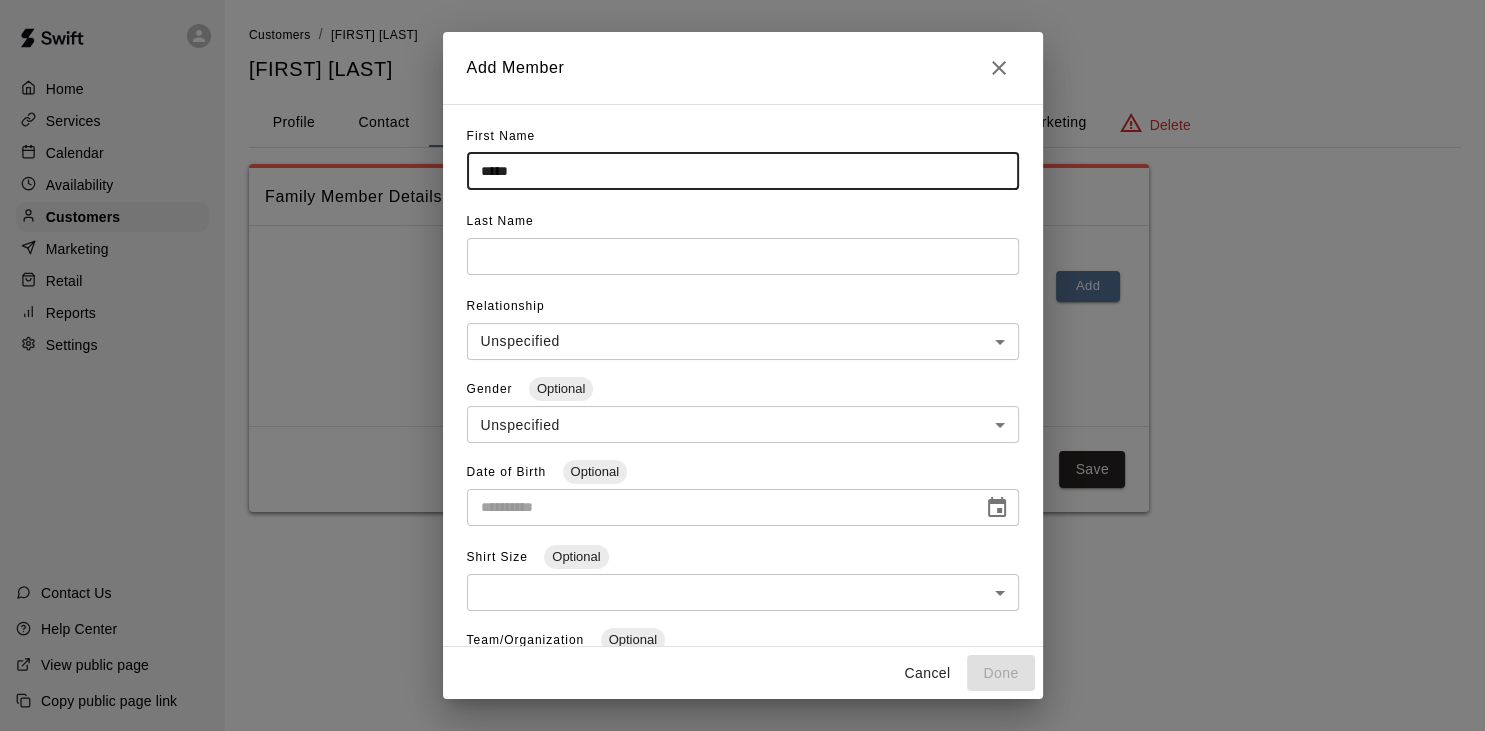 type on "*****" 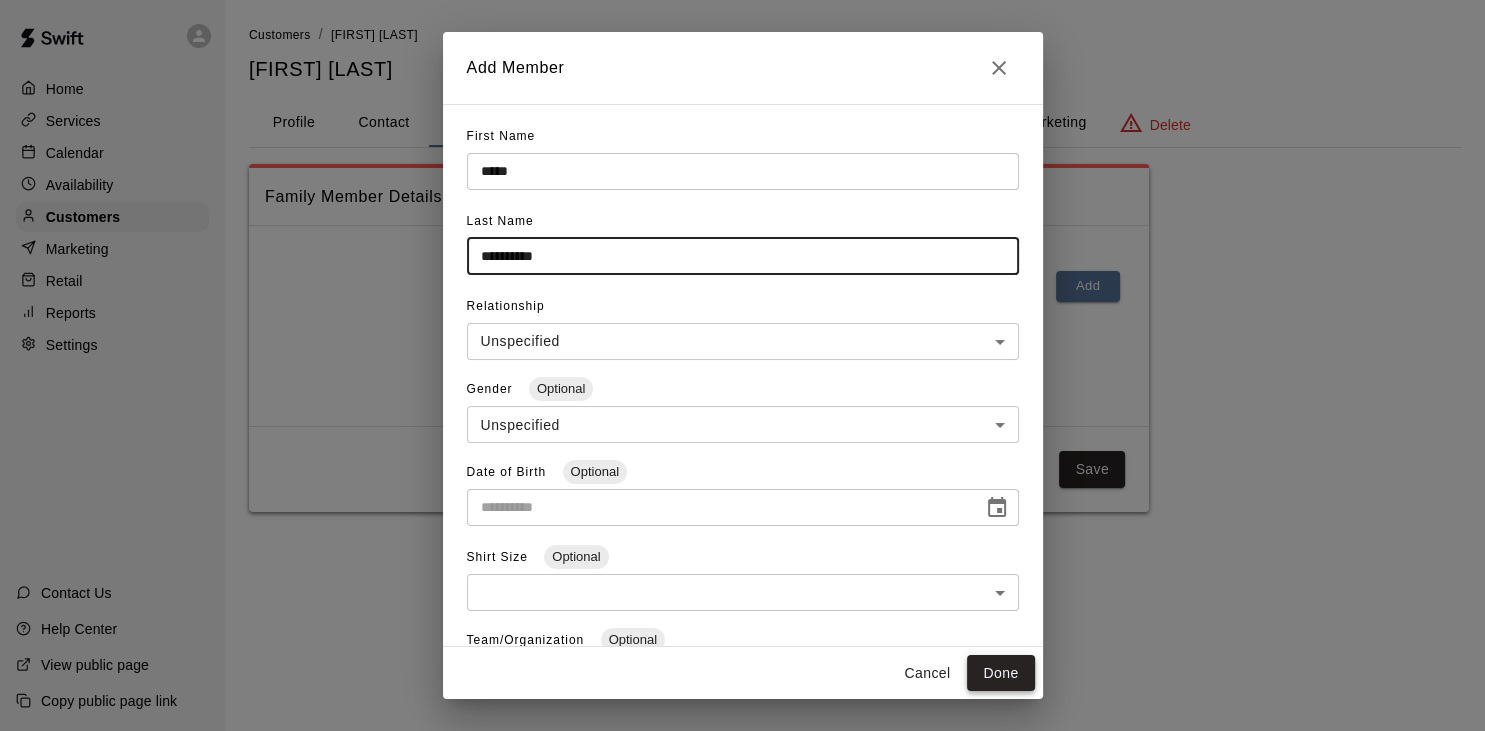 type on "**********" 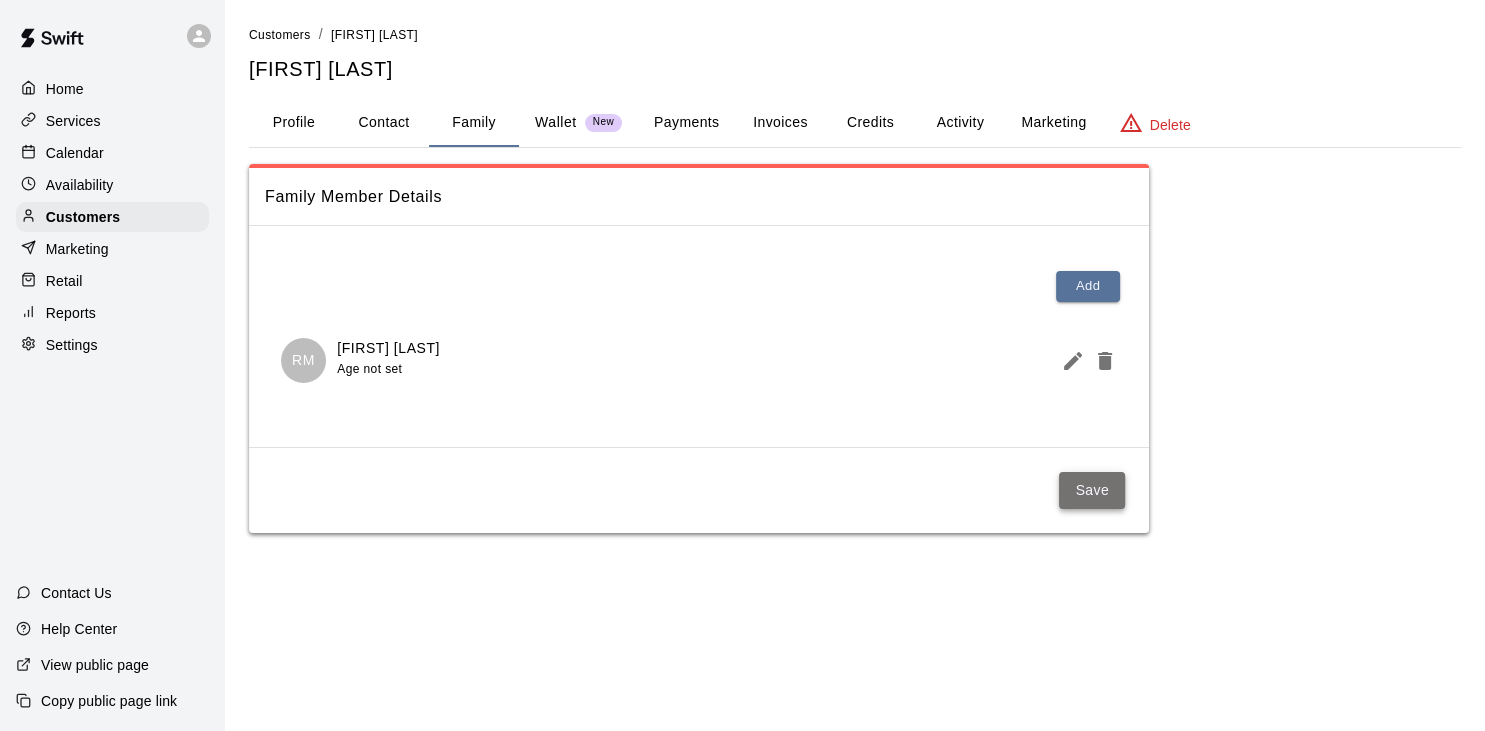 click on "Save" at bounding box center [1092, 490] 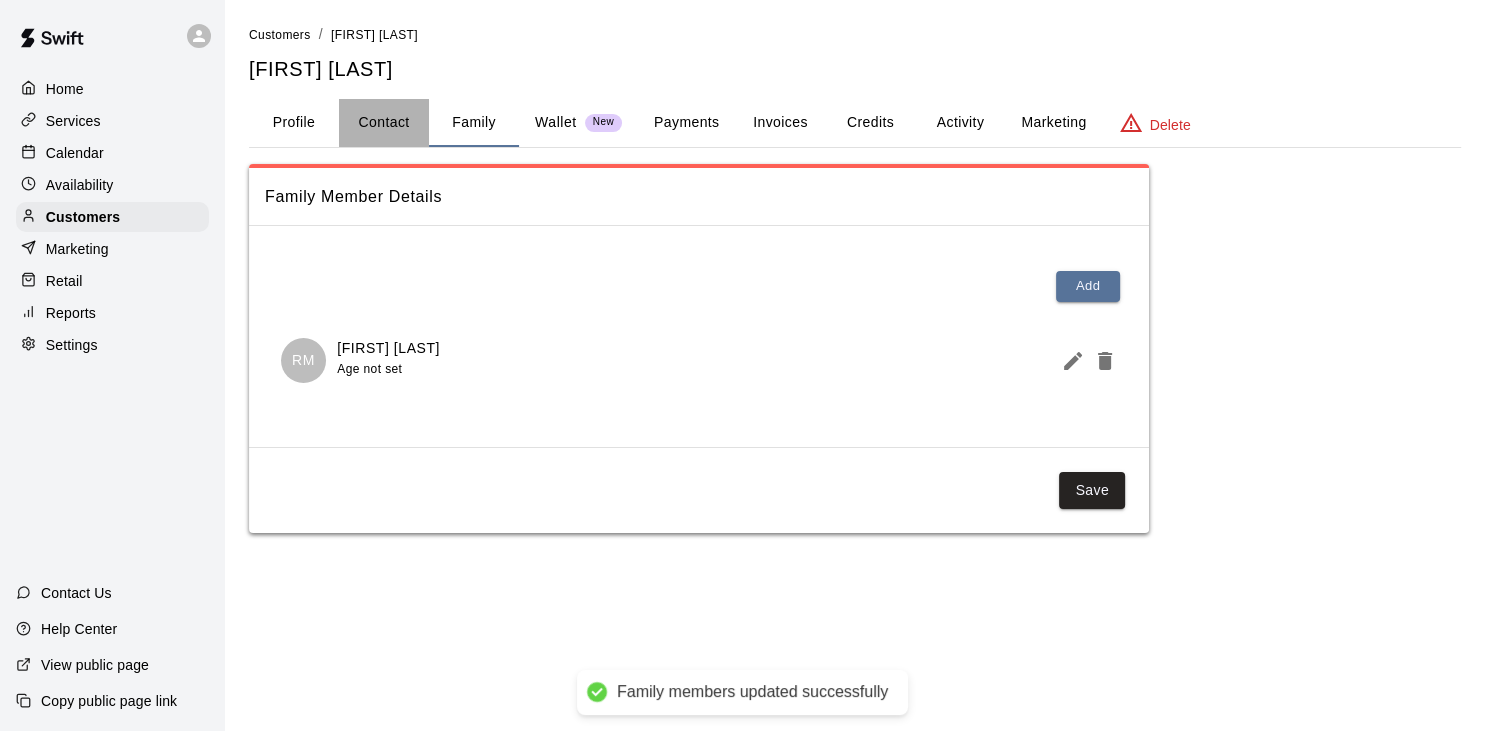 click on "Contact" at bounding box center (384, 123) 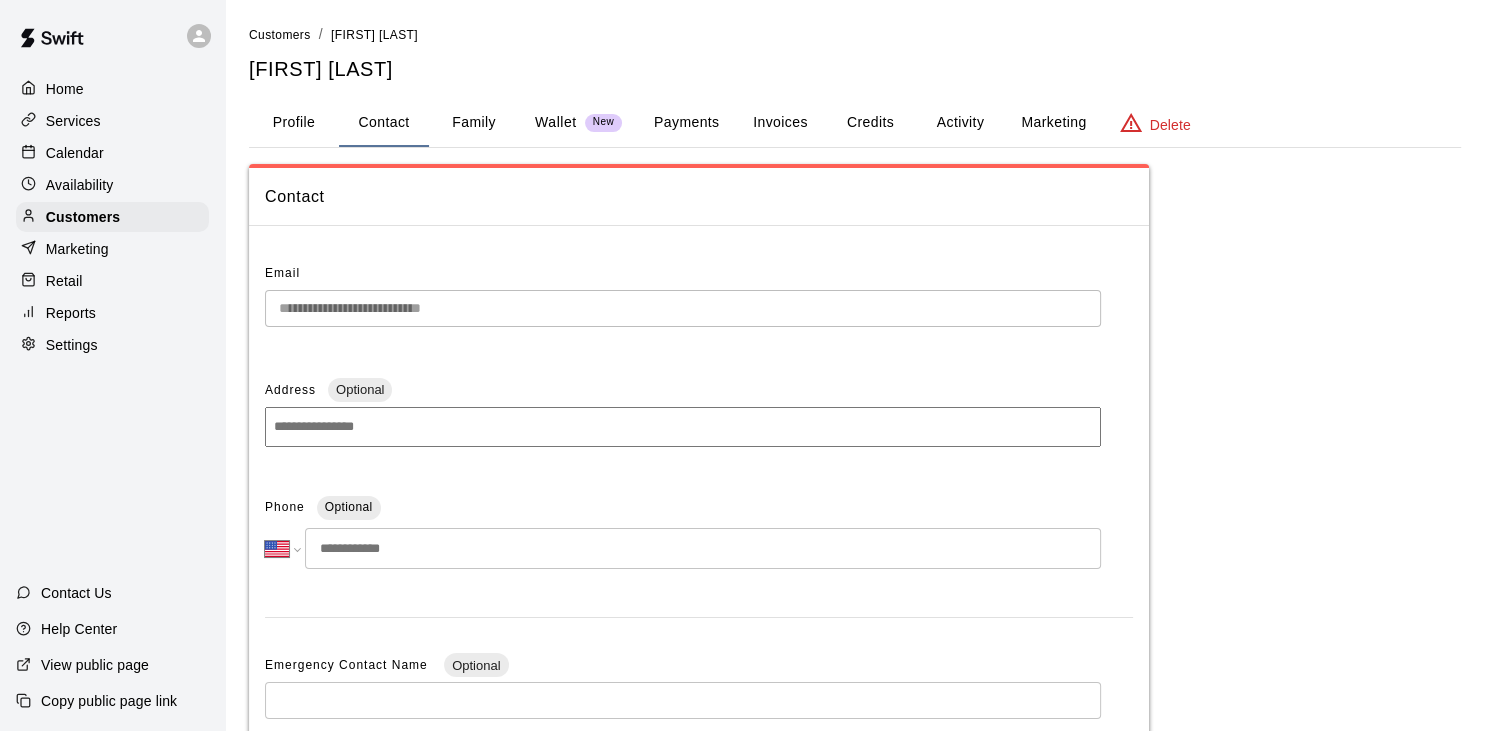 click at bounding box center [703, 548] 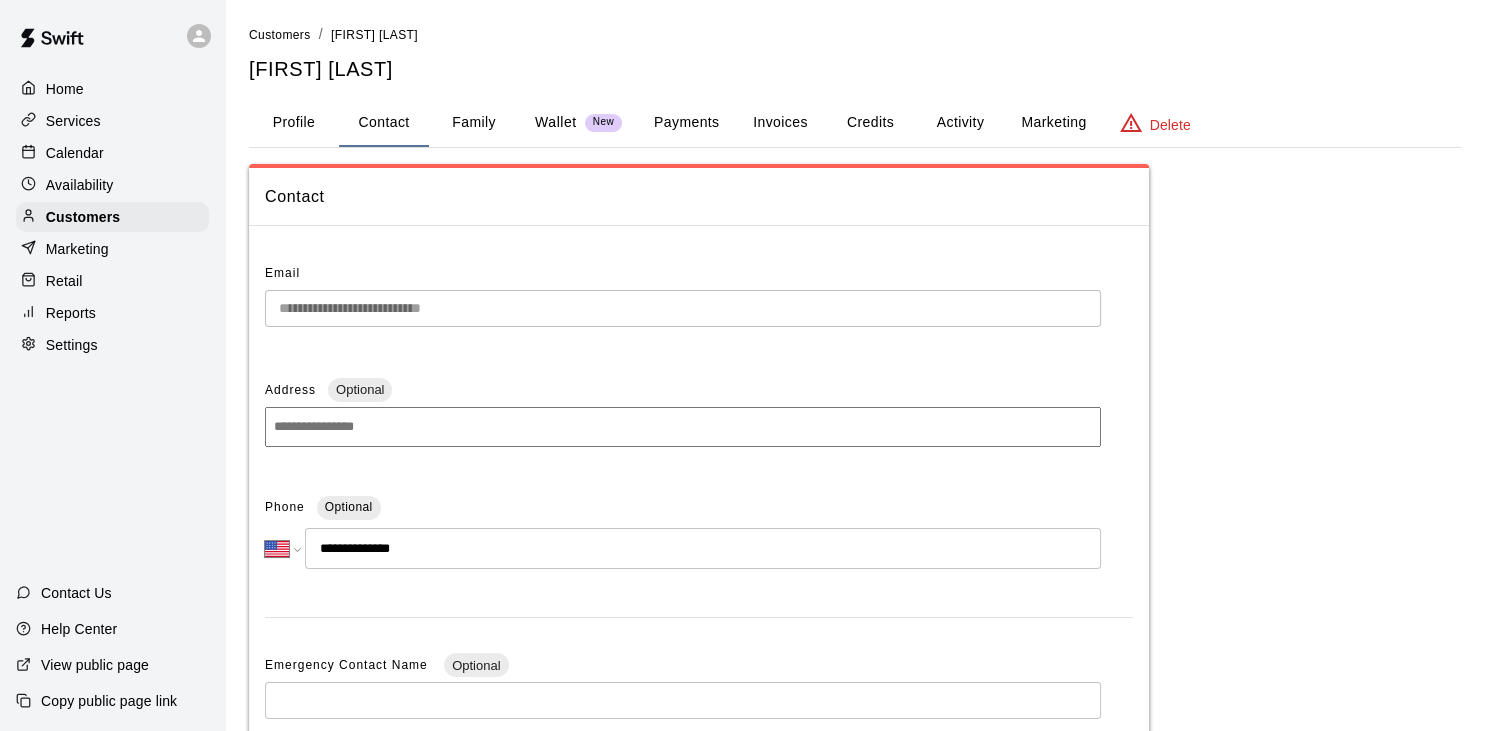 type on "**********" 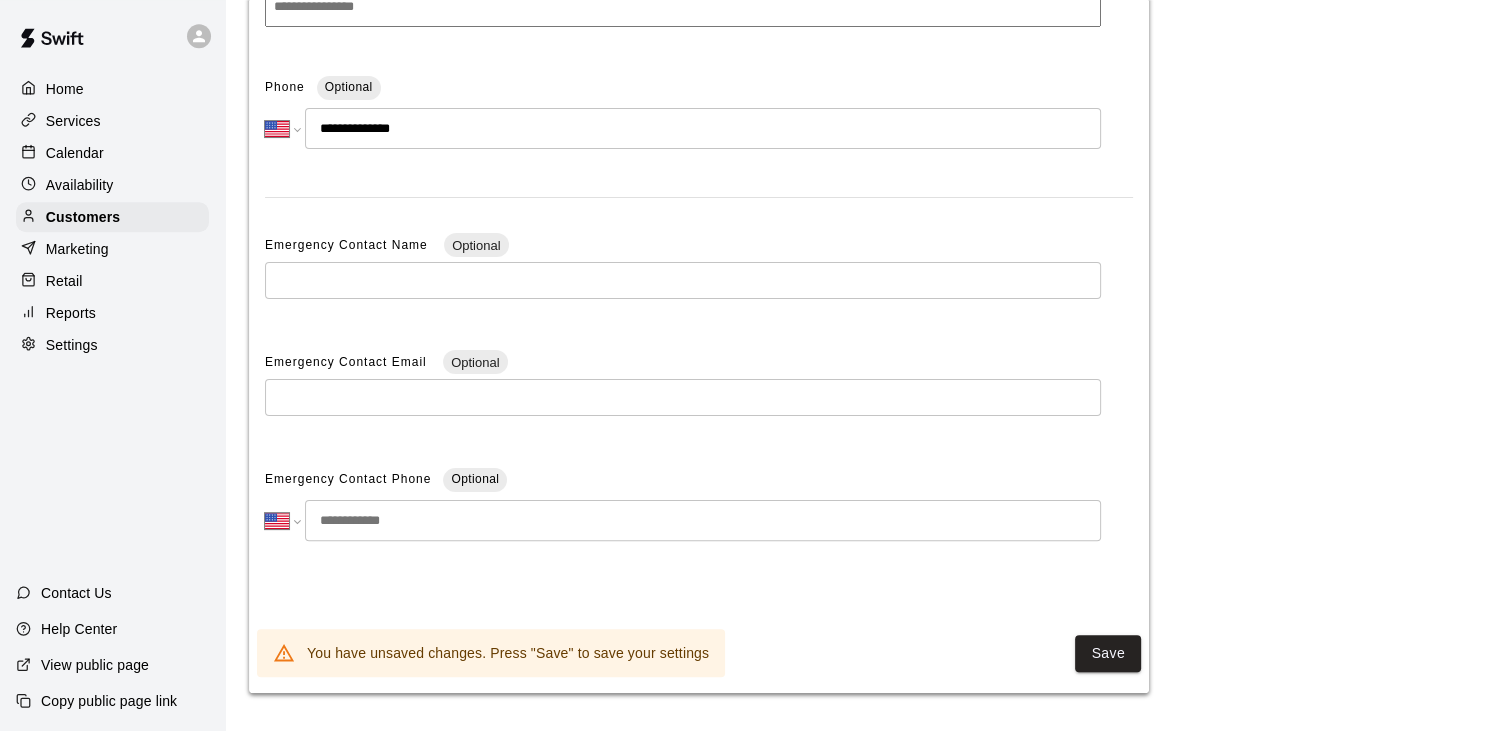 scroll, scrollTop: 424, scrollLeft: 0, axis: vertical 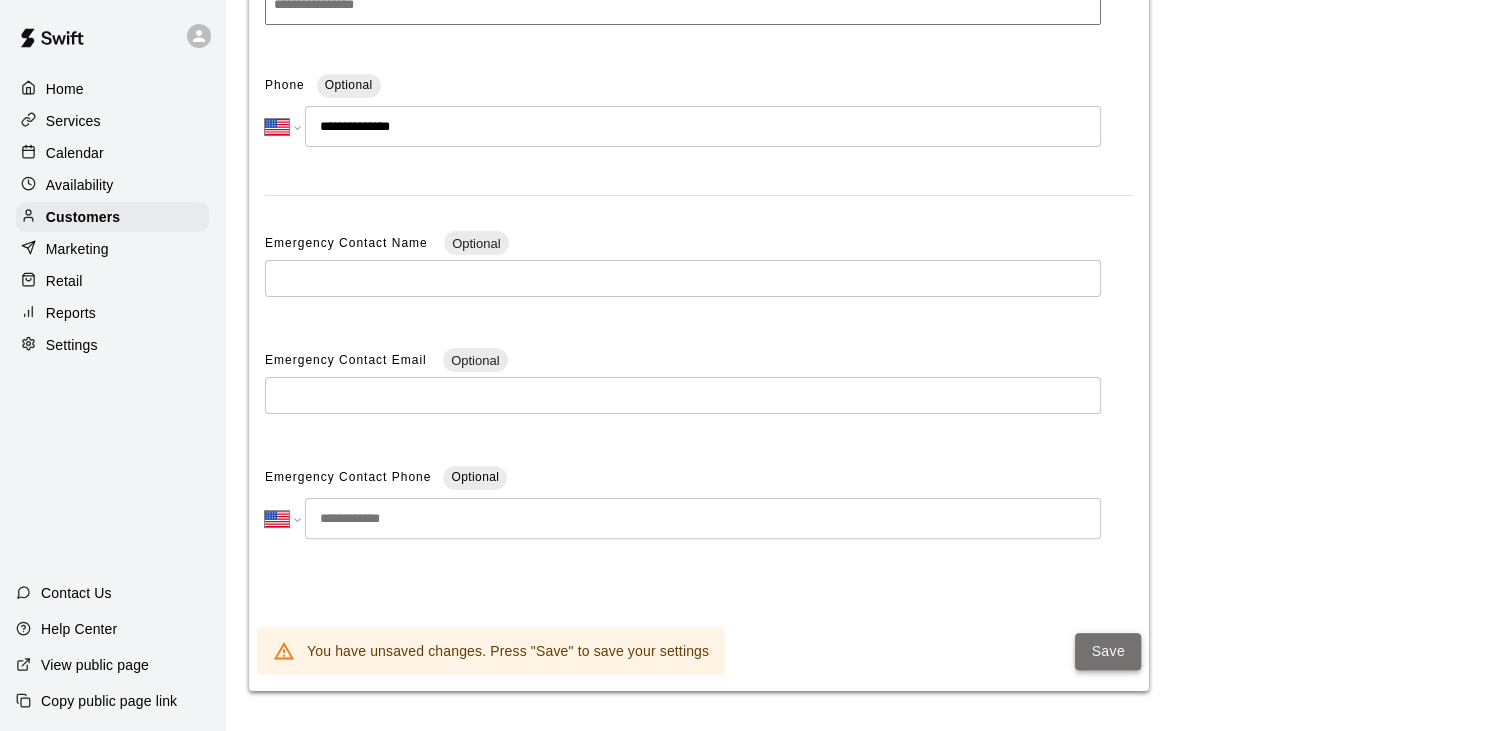 click on "Save" at bounding box center [1108, 651] 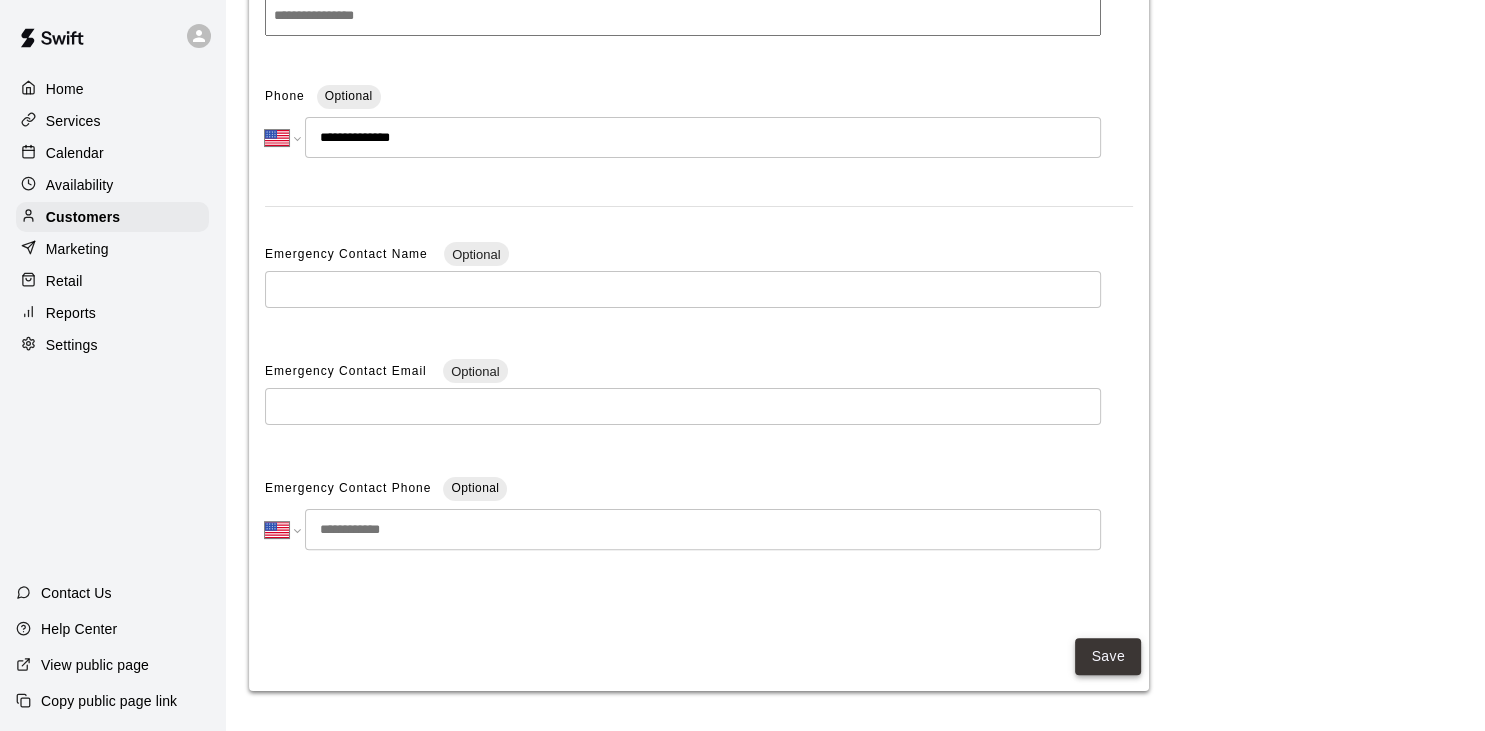 click on "Save" at bounding box center (1108, 656) 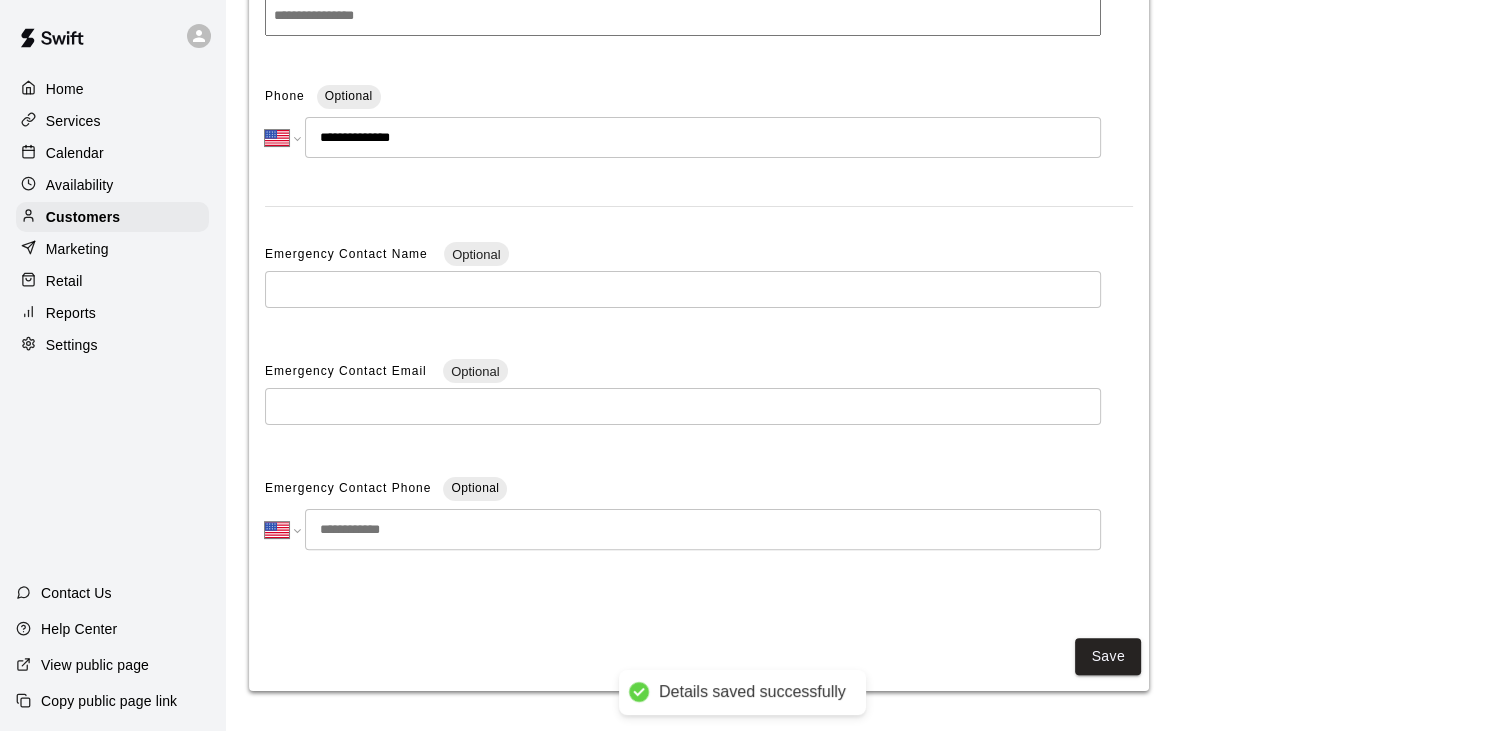 click on "**********" at bounding box center [855, 222] 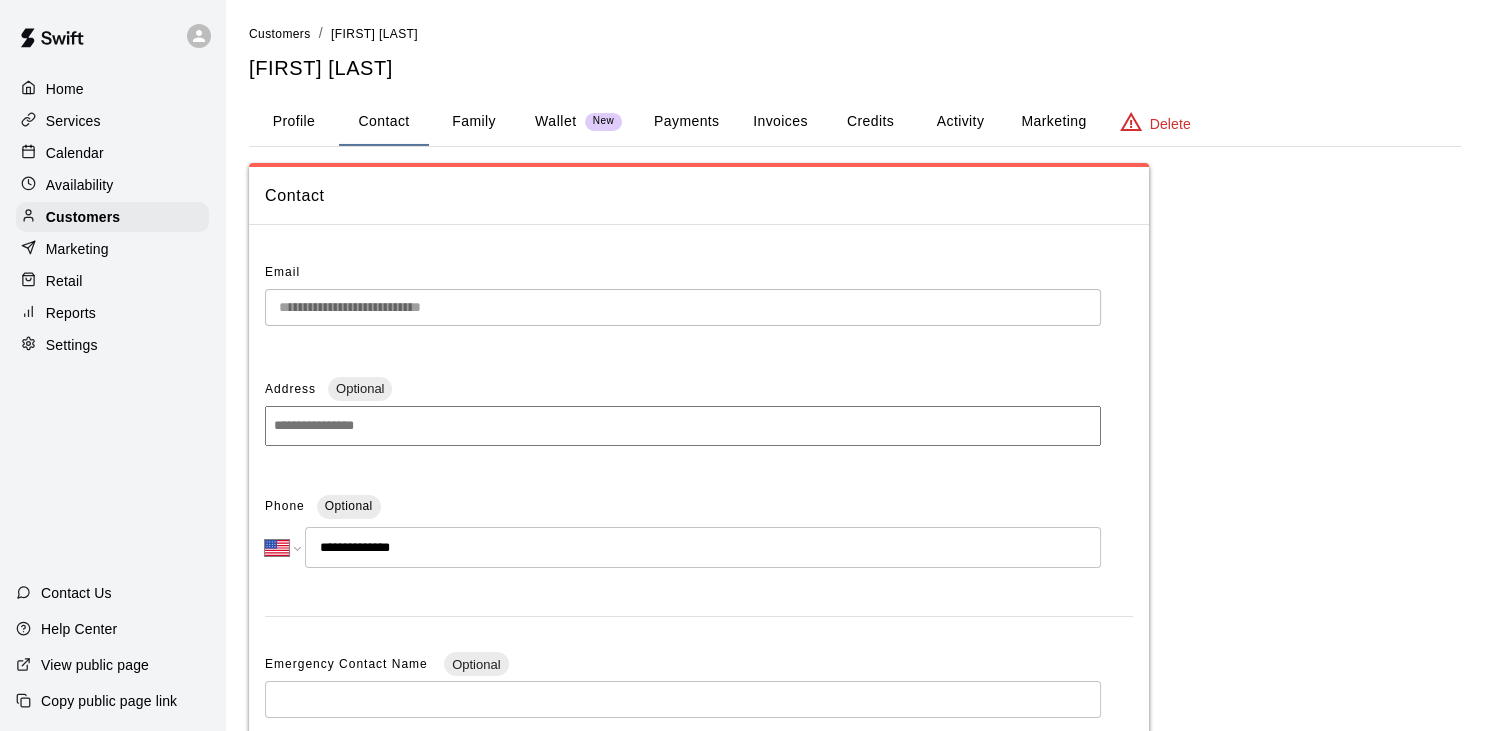 scroll, scrollTop: 0, scrollLeft: 0, axis: both 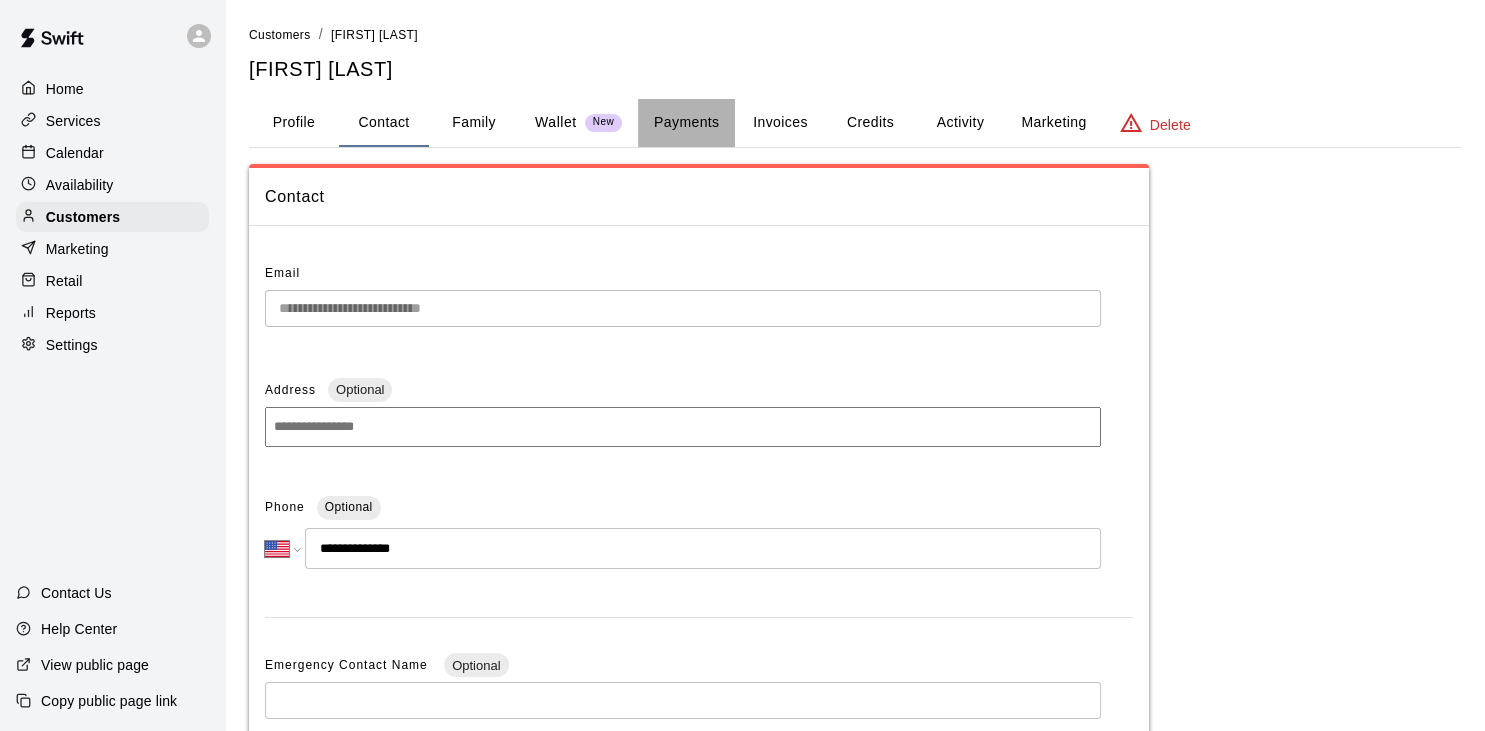 click on "Payments" at bounding box center [686, 123] 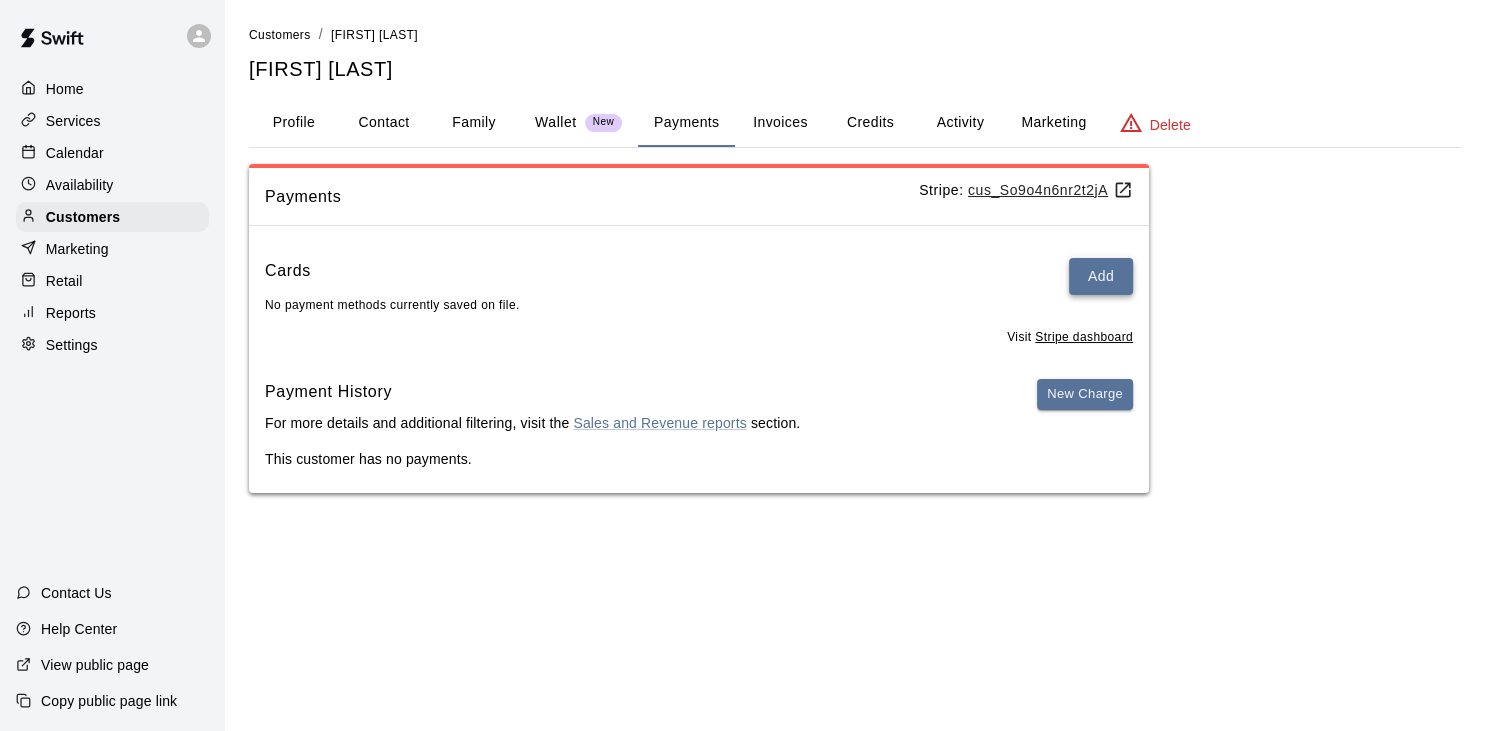click on "Add" at bounding box center [1101, 276] 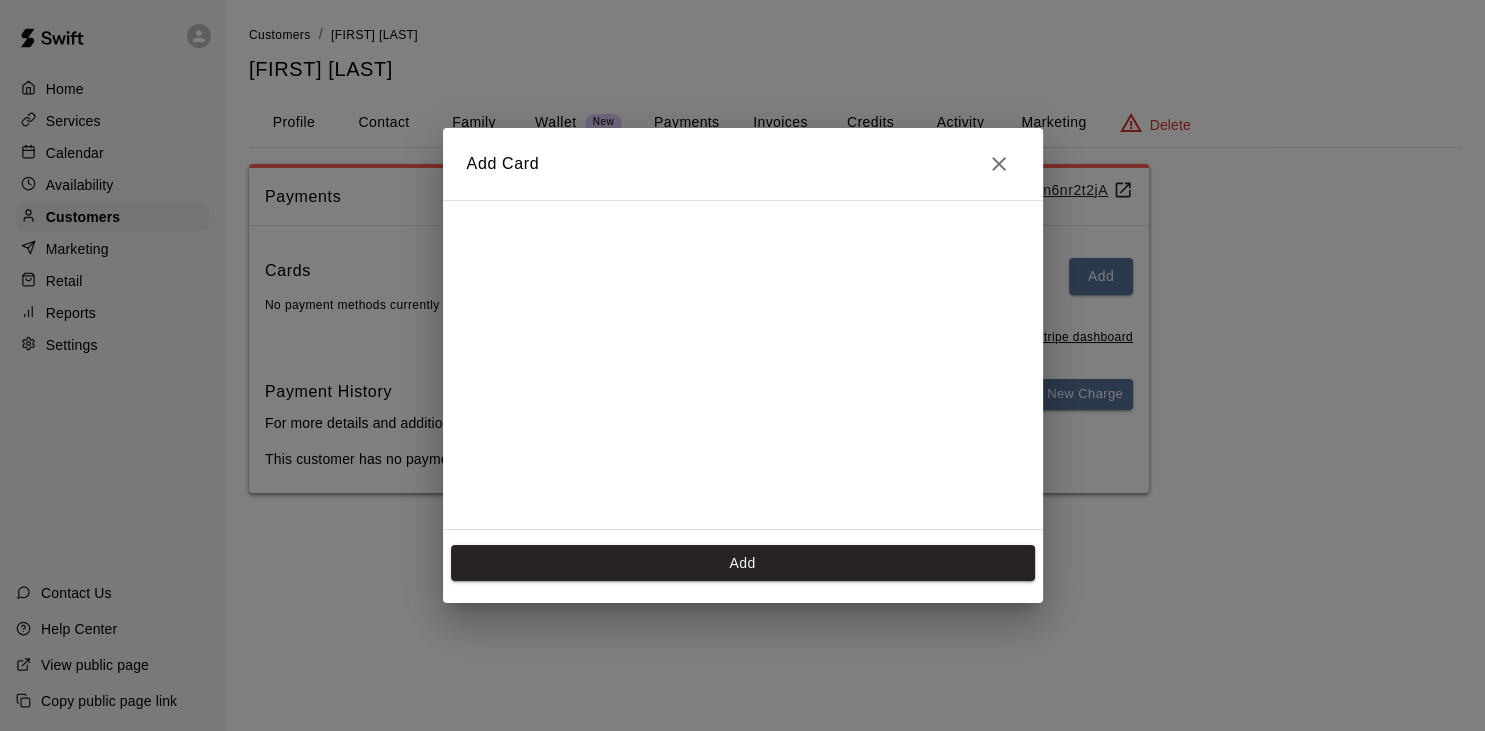 scroll, scrollTop: 276, scrollLeft: 0, axis: vertical 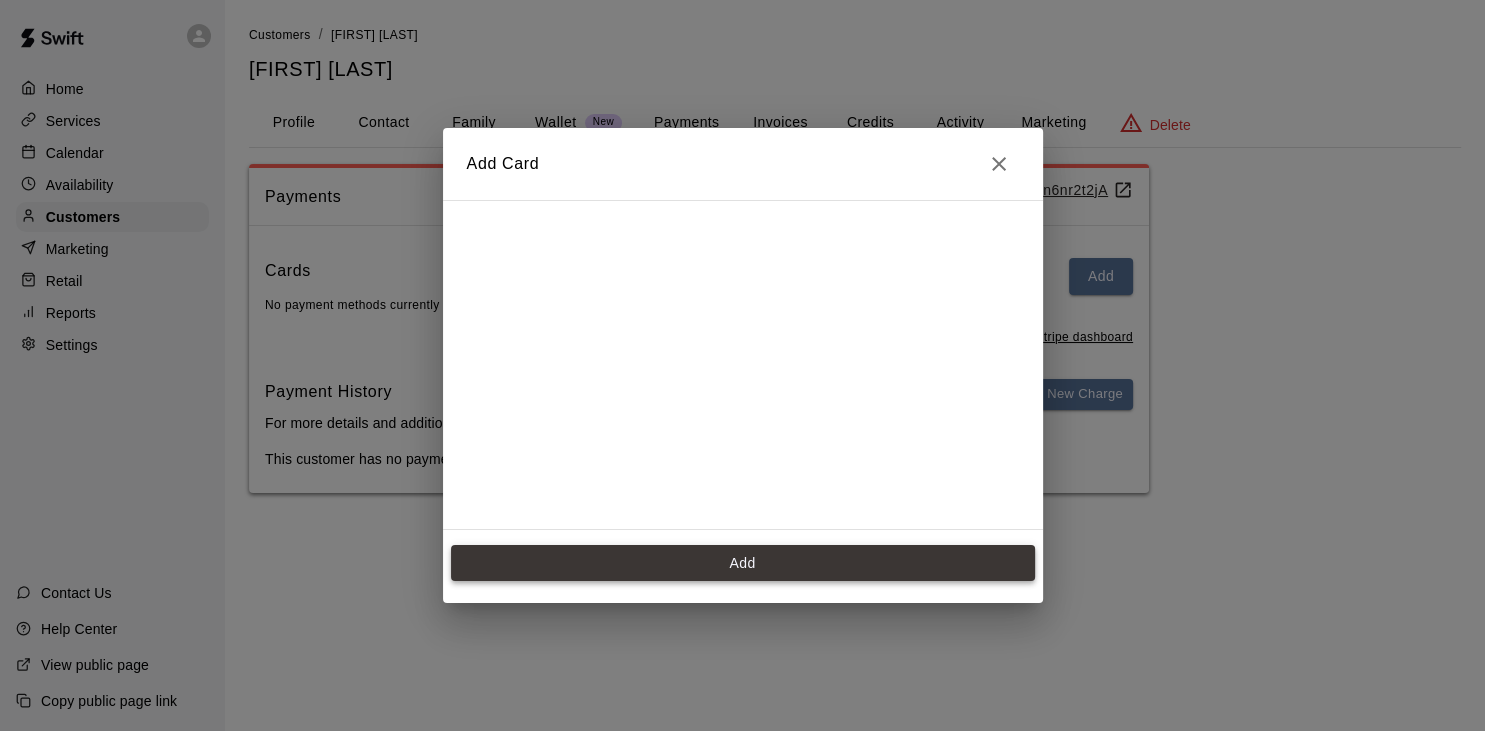 click on "Add" at bounding box center [743, 563] 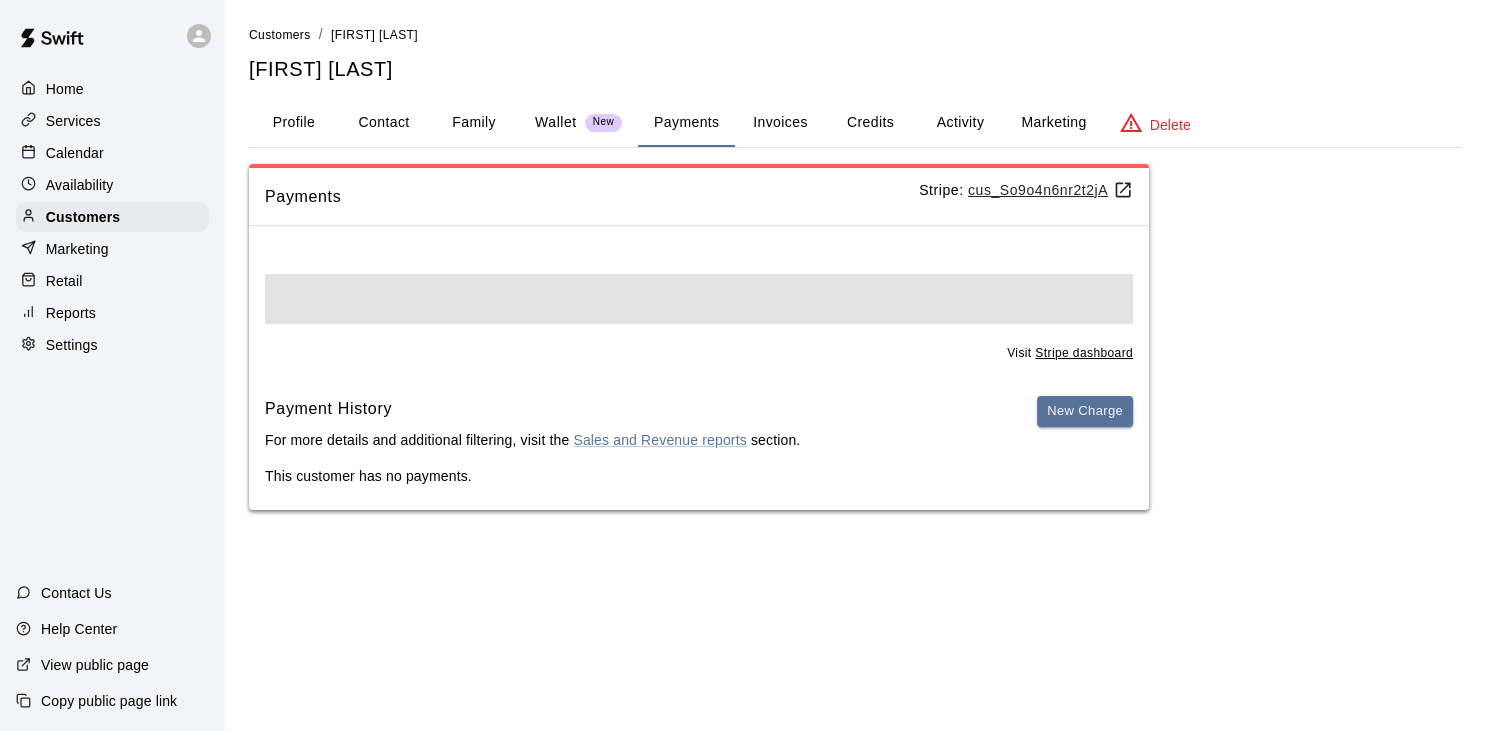 scroll, scrollTop: 0, scrollLeft: 0, axis: both 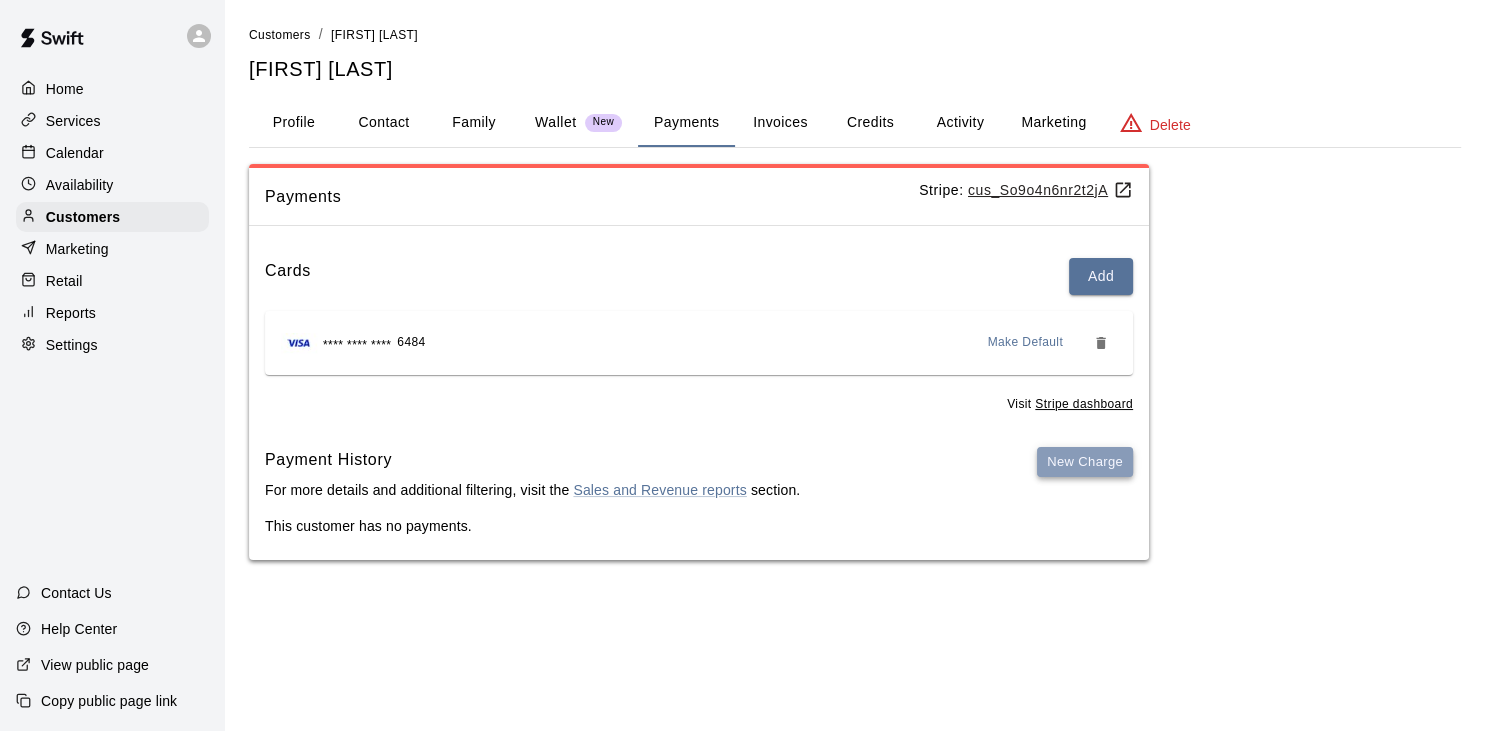 click on "New Charge" at bounding box center [1085, 462] 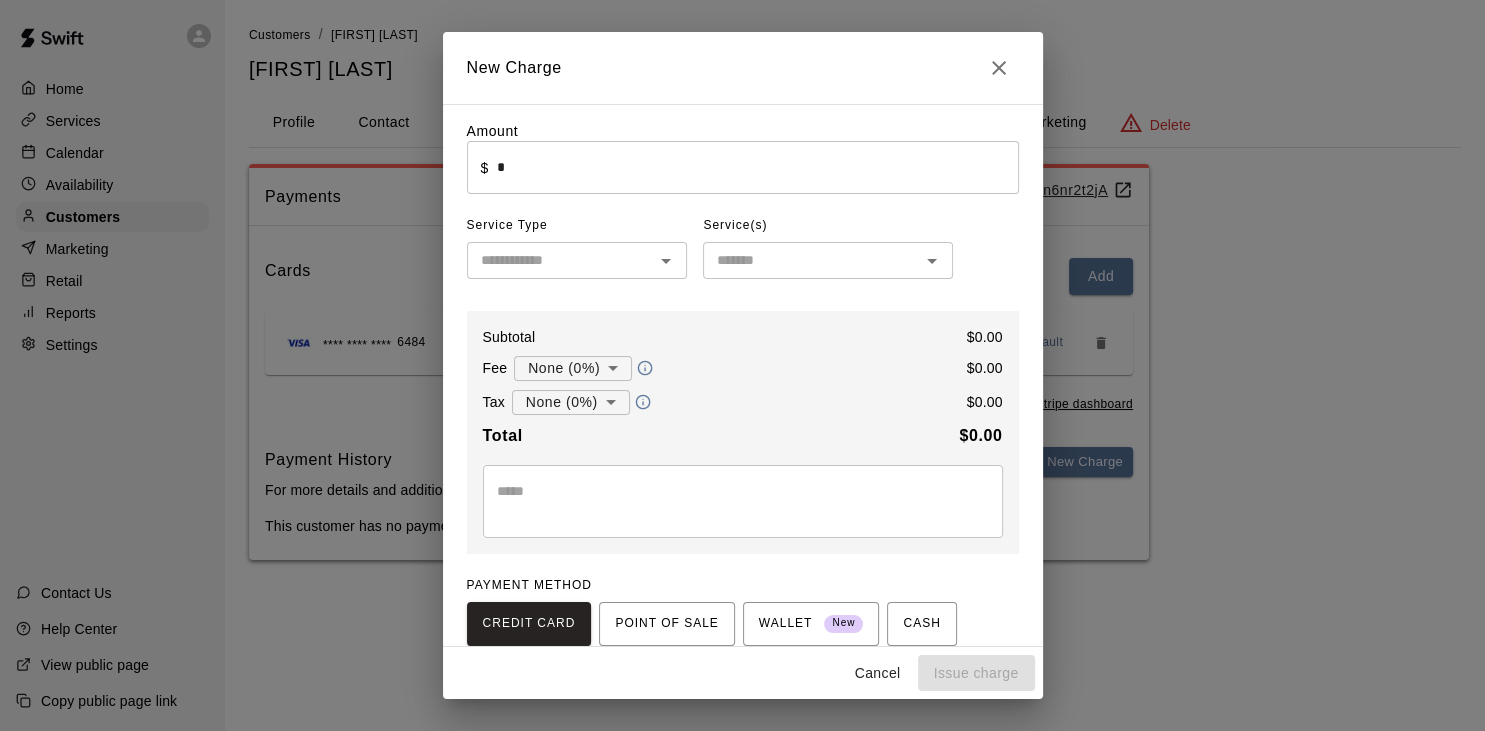 click on "*" at bounding box center (757, 167) 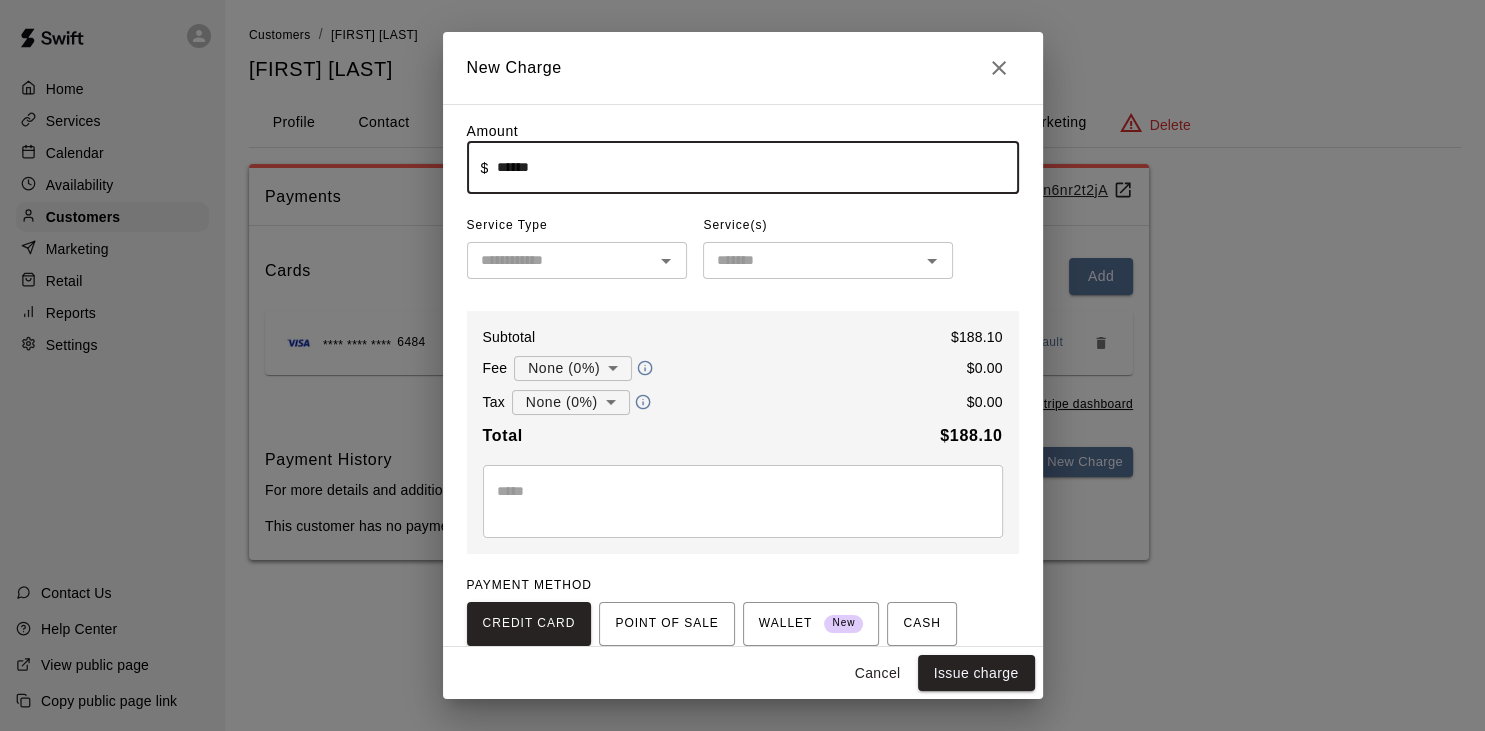 type on "******" 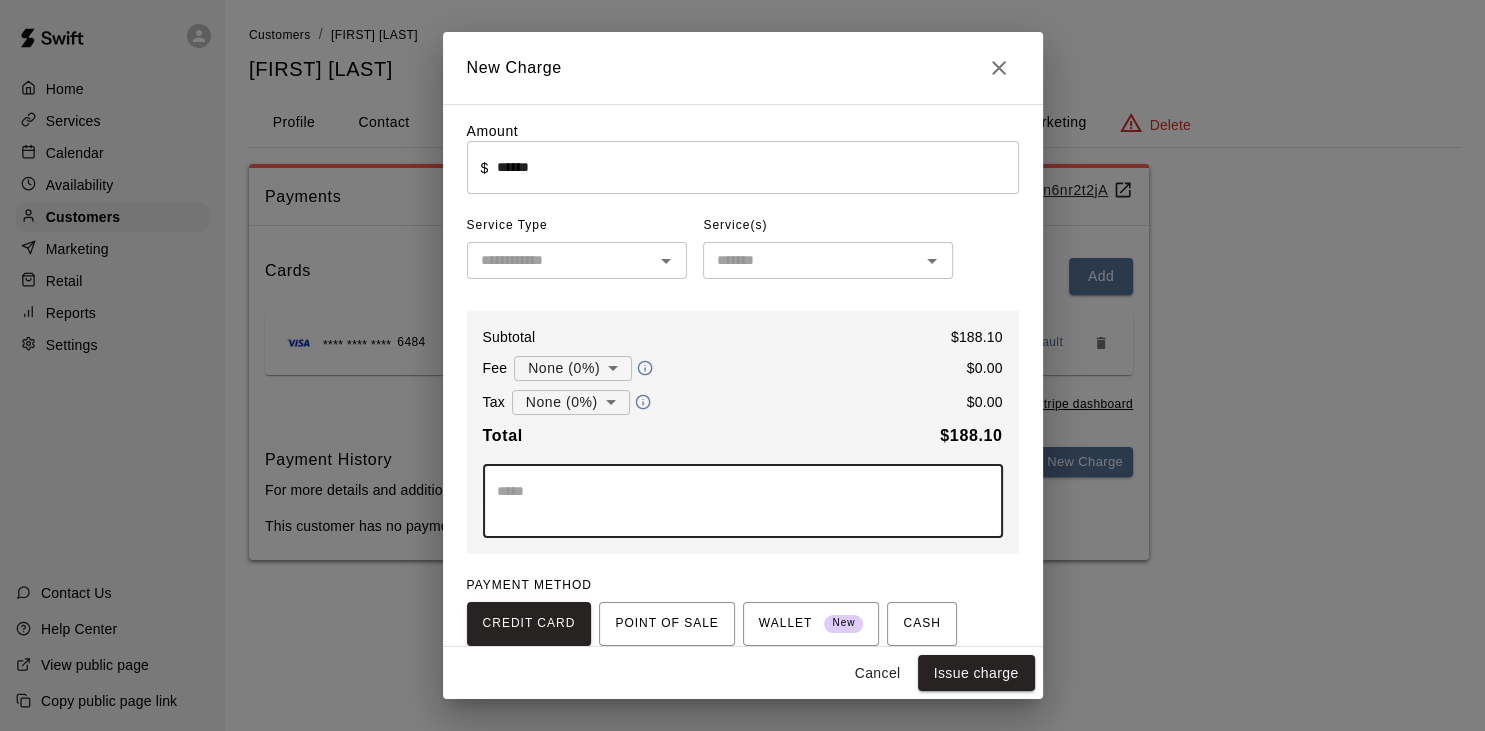 click at bounding box center [743, 501] 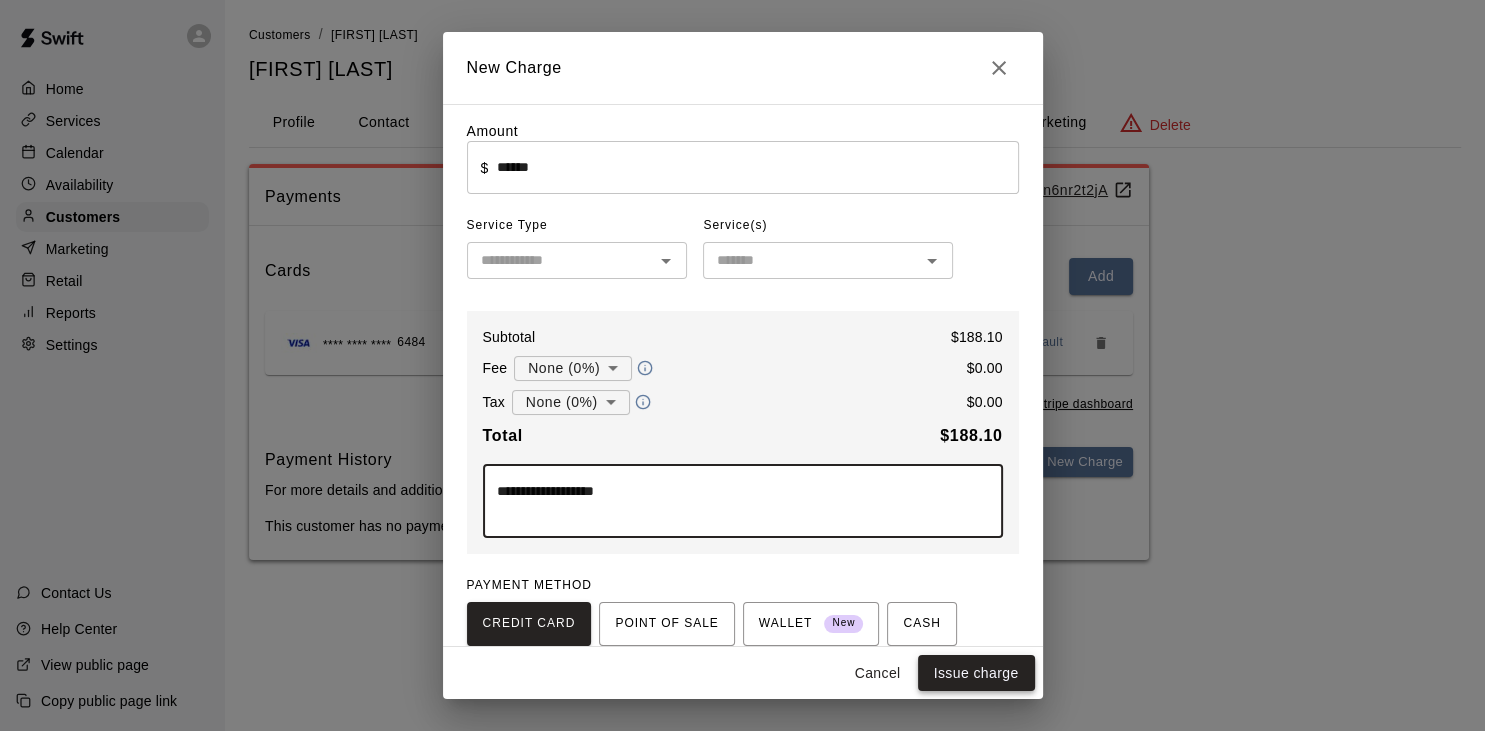 type on "**********" 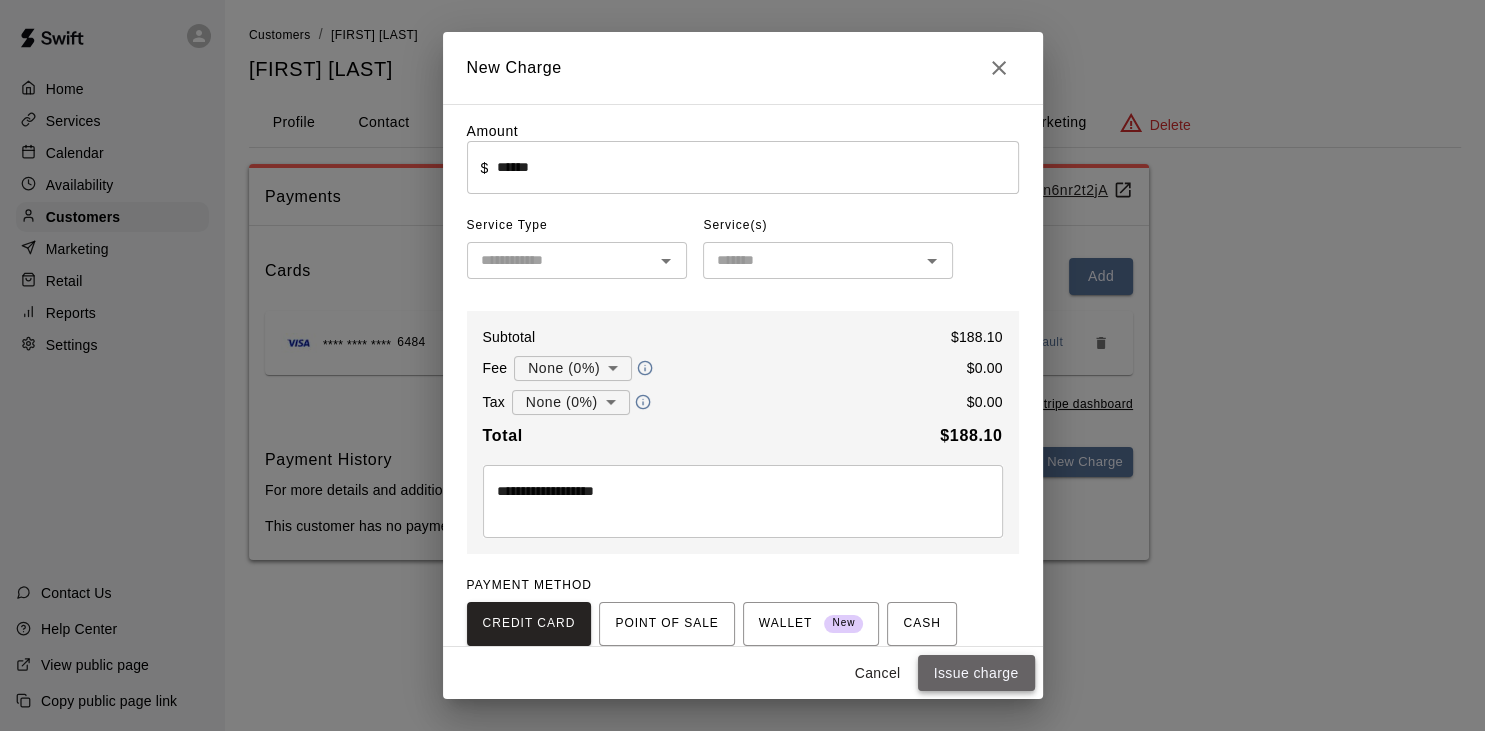 click on "Issue charge" at bounding box center [976, 673] 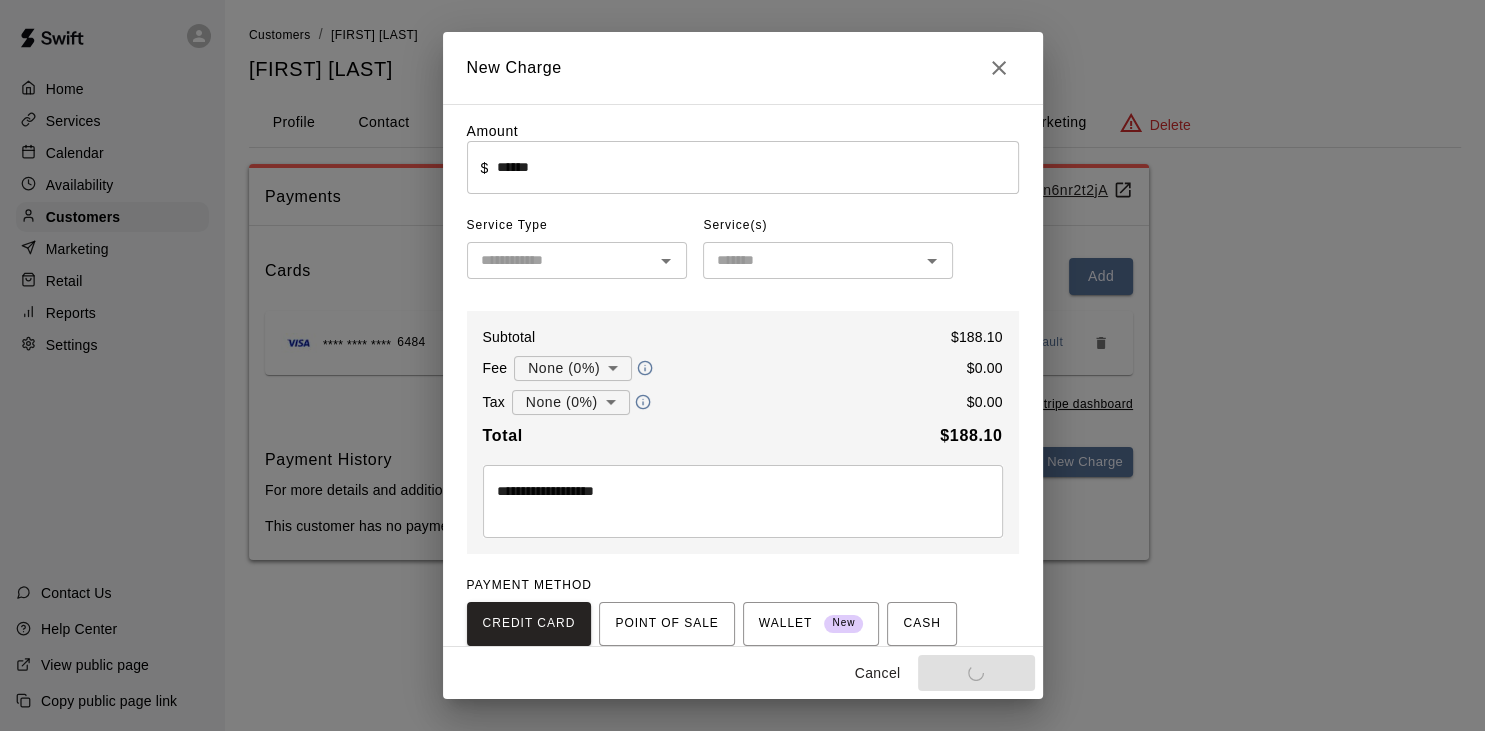 type on "*" 